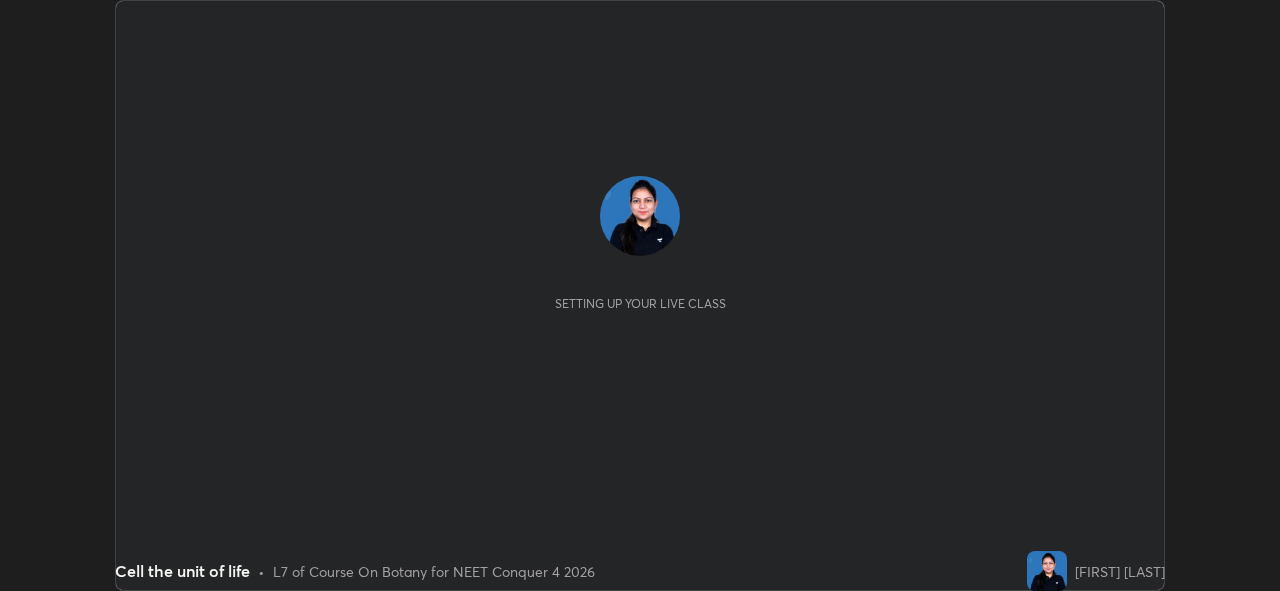 scroll, scrollTop: 0, scrollLeft: 0, axis: both 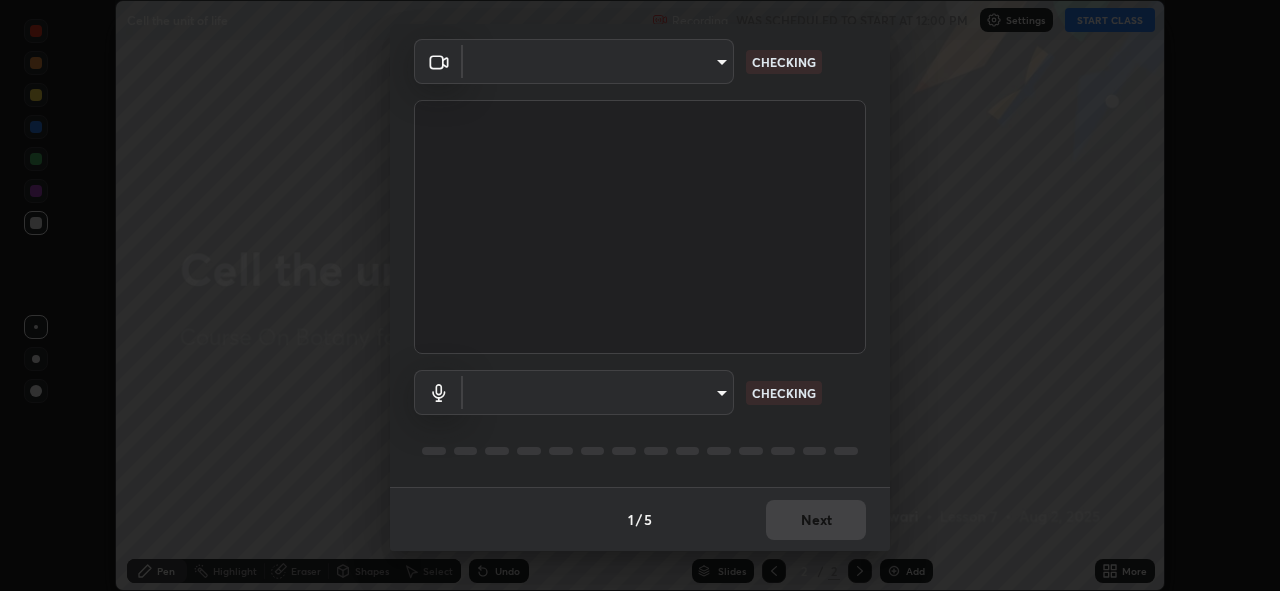 type on "[HASH]" 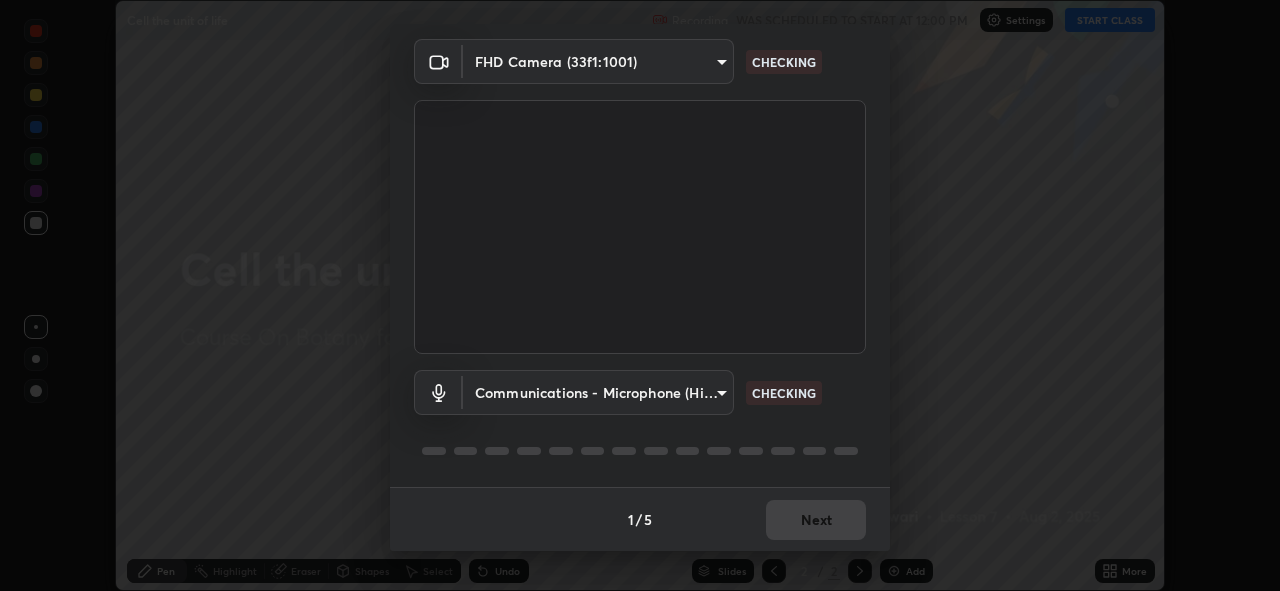 click on "Erase all Cell the unit of life Recording WAS SCHEDULED TO START AT  12:00 PM Settings START CLASS Setting up your live class Cell the unit of life • L7 of Course On Botany for NEET Conquer 4 2026 [FIRST] [LAST] Pen Highlight Eraser Shapes Select Undo Slides 2 / 2 Add More No doubts shared Encourage your learners to ask a doubt for better clarity Report an issue Reason for reporting Buffering Chat not working Audio - Video sync issue Educator video quality low ​ Attach an image Report Media settings FHD Camera (33f1:1001) [HASH] CHECKING Communications - Microphone (High Definition Audio Device) communications CHECKING 1 / 5 Next" at bounding box center (640, 295) 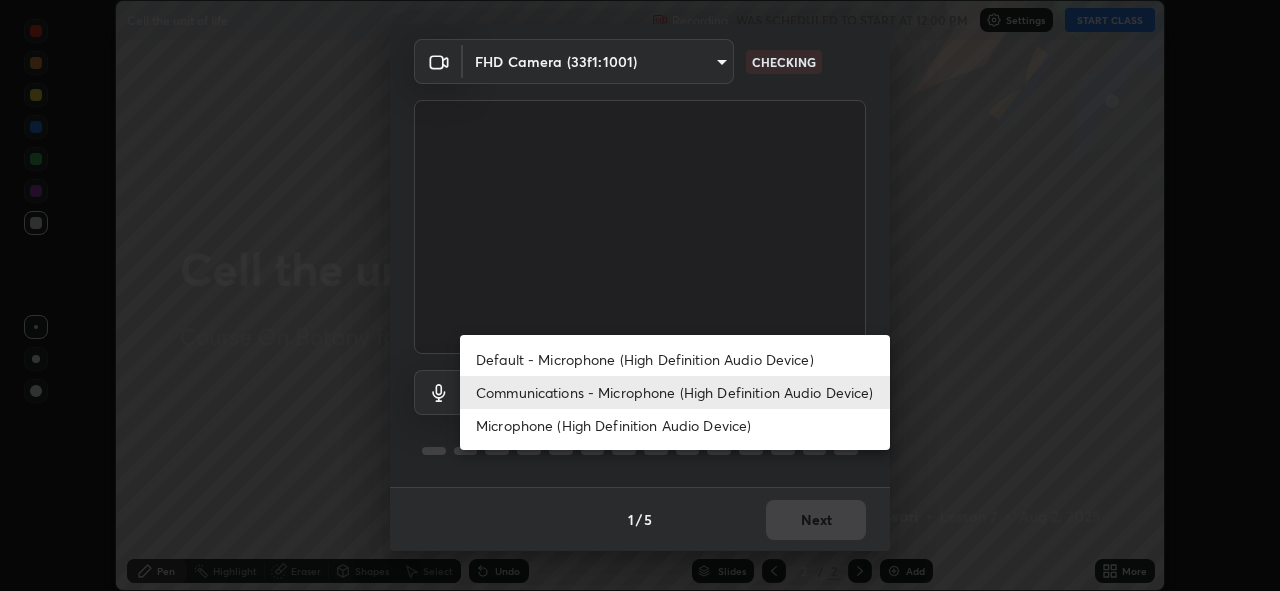 click on "Microphone (High Definition Audio Device)" at bounding box center (675, 425) 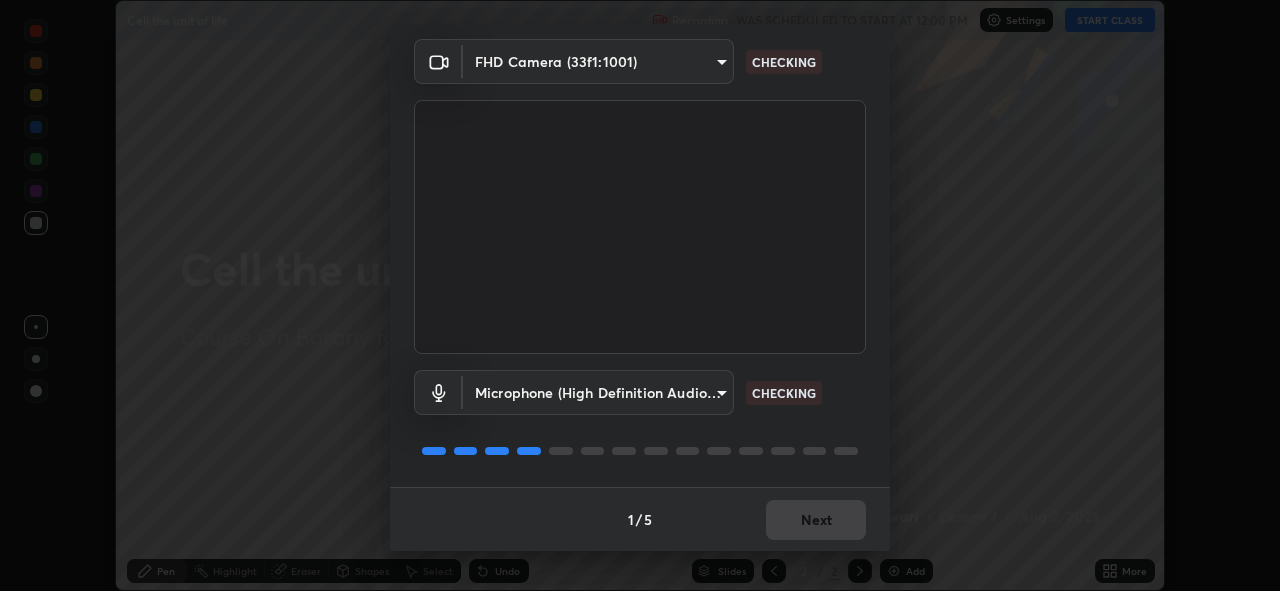 click on "1 / 5 Next" at bounding box center (640, 519) 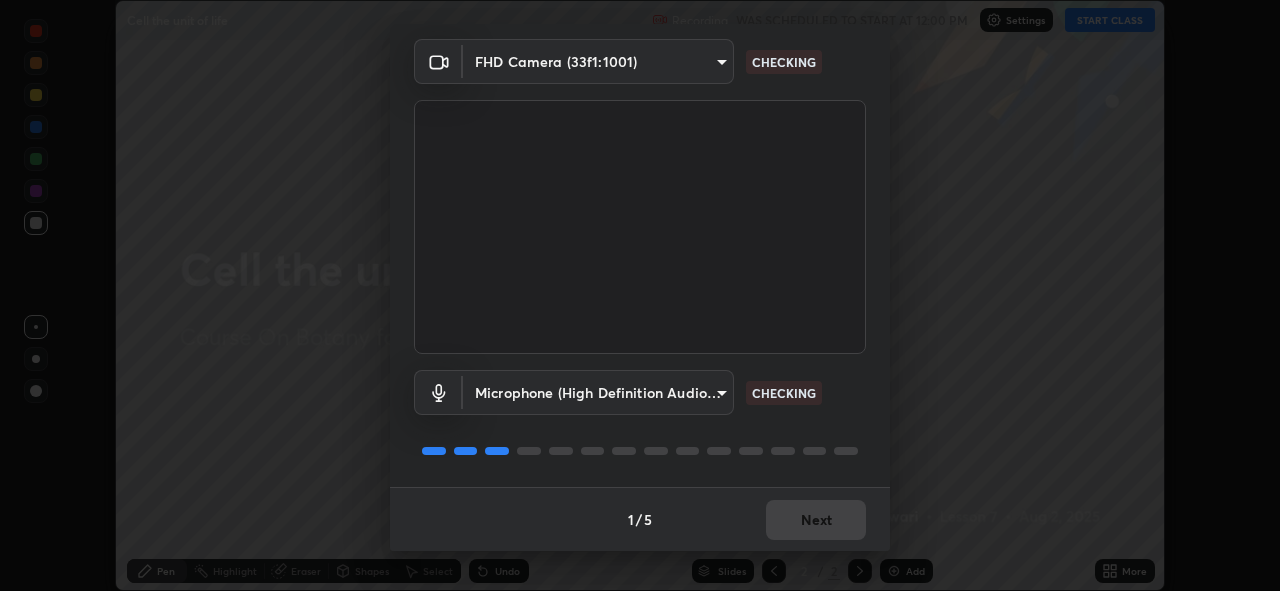 click on "1 / 5 Next" at bounding box center [640, 519] 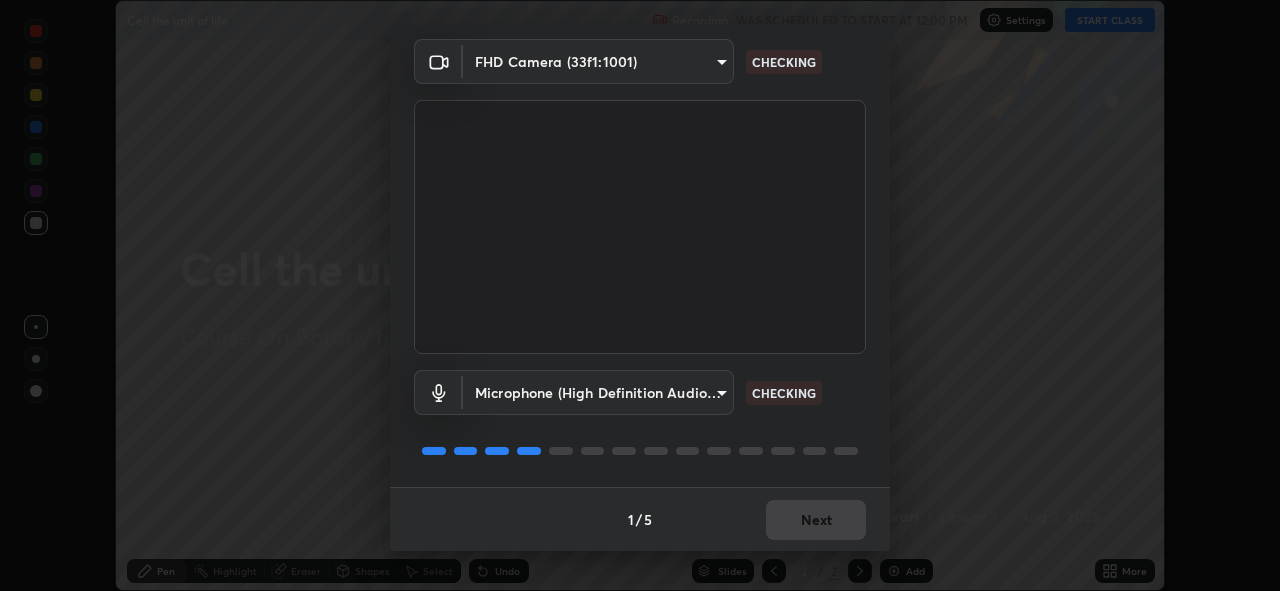 click on "1 / 5 Next" at bounding box center [640, 519] 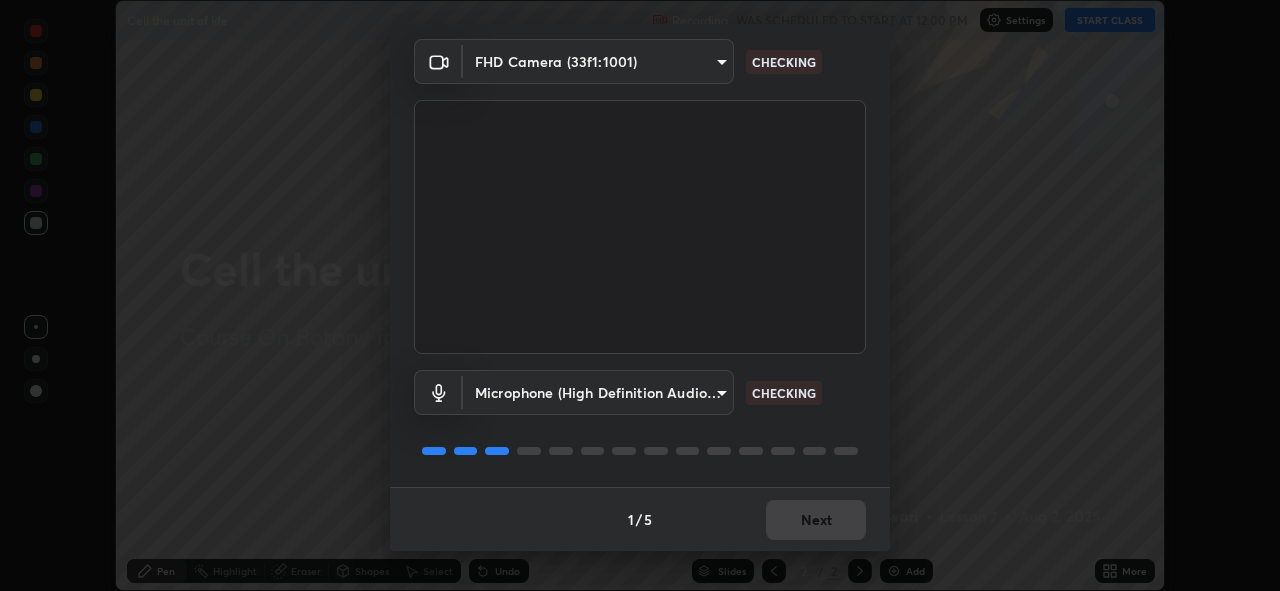 click on "1 / 5 Next" at bounding box center [640, 519] 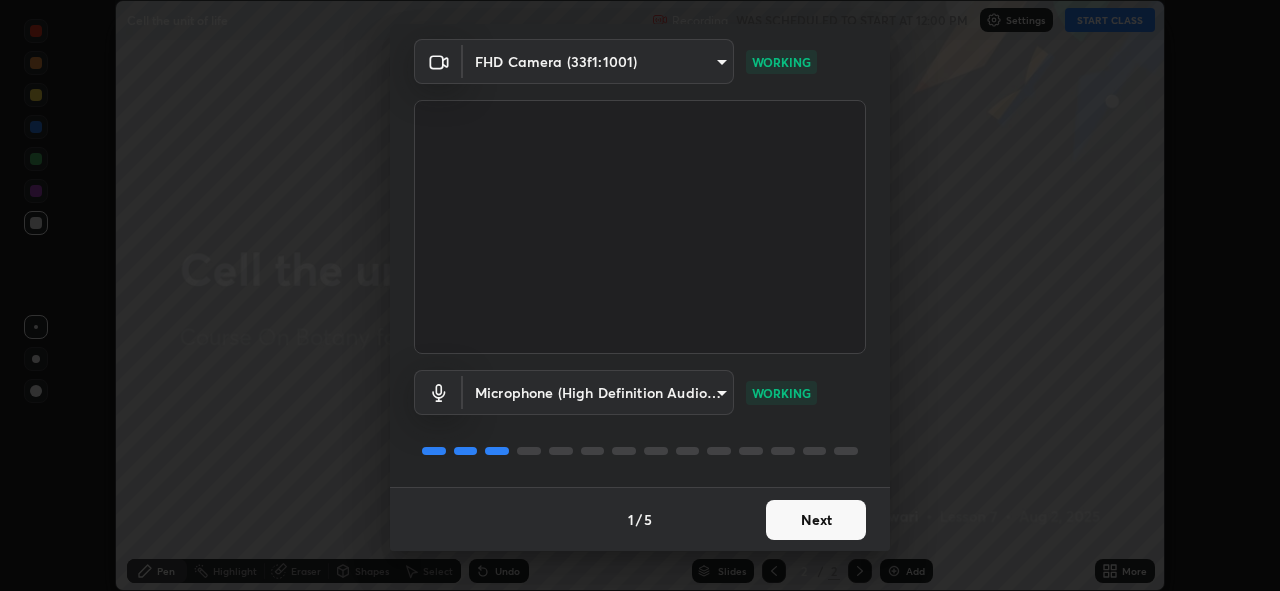 click on "Next" at bounding box center [816, 520] 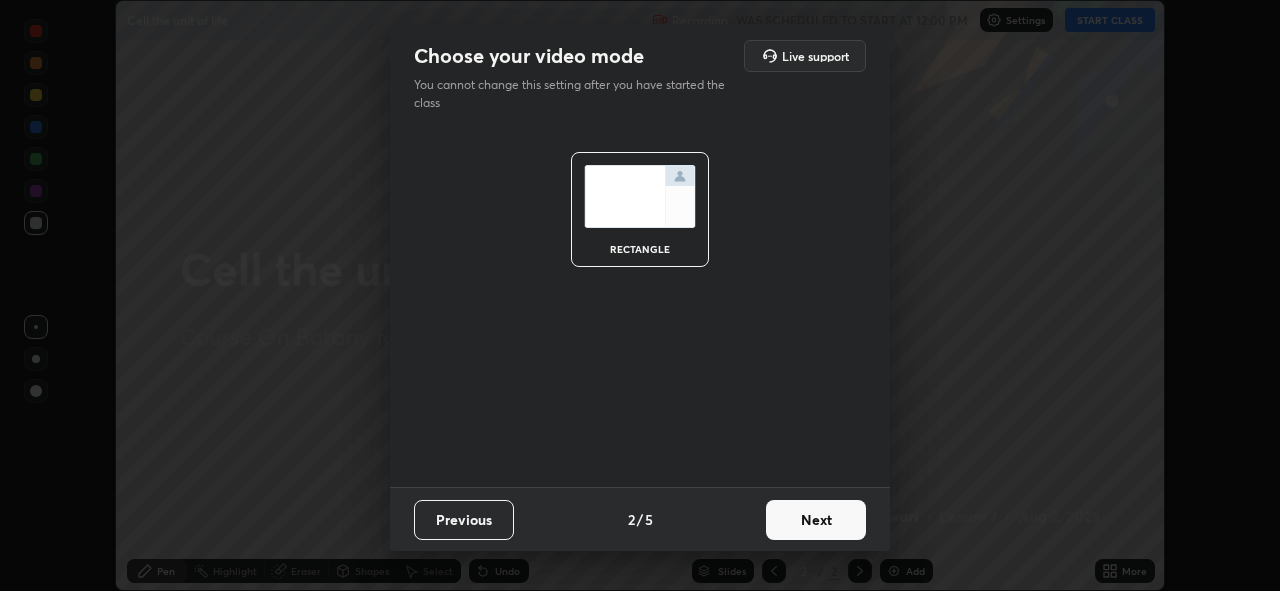 scroll, scrollTop: 0, scrollLeft: 0, axis: both 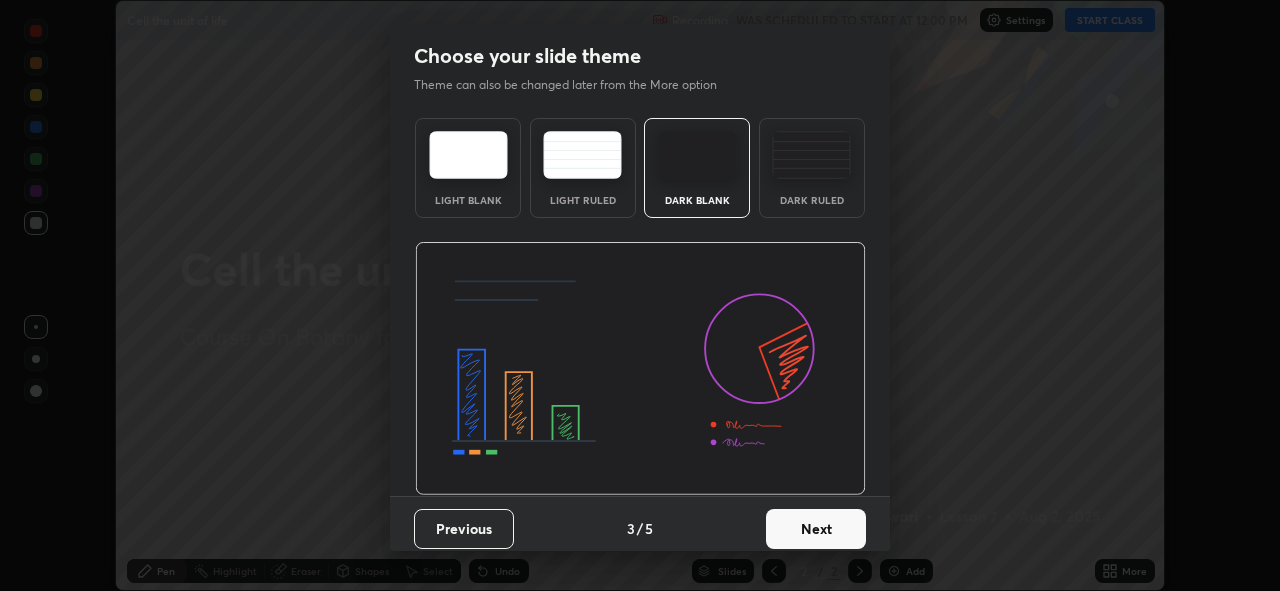 click on "Next" at bounding box center [816, 529] 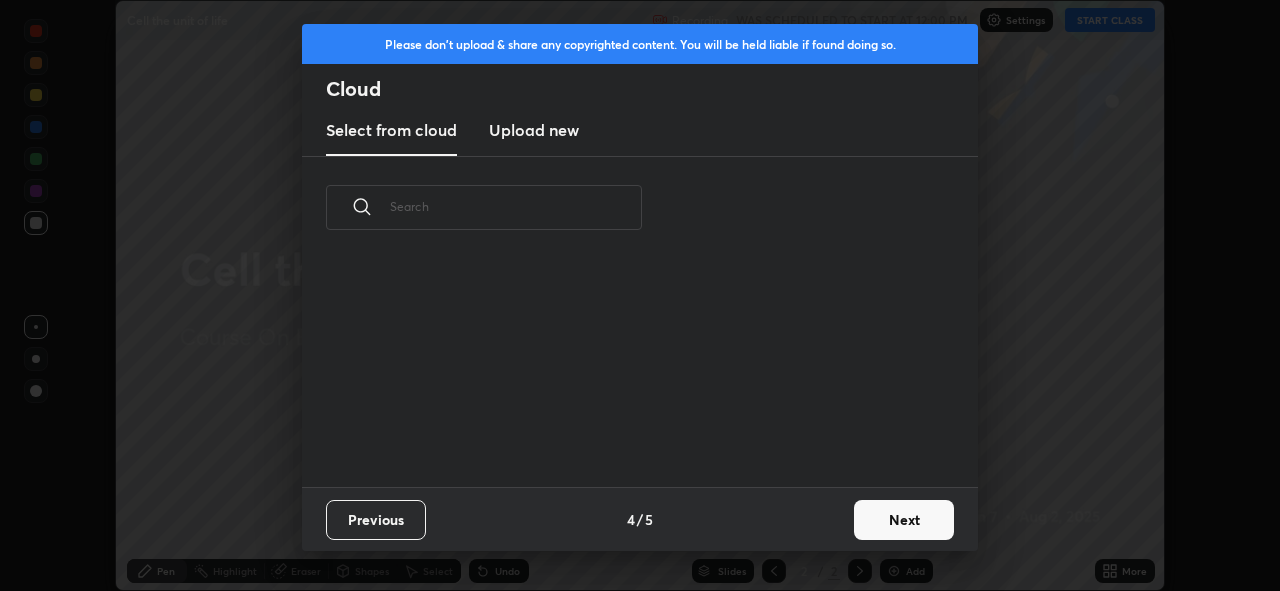 click on "Next" at bounding box center (904, 520) 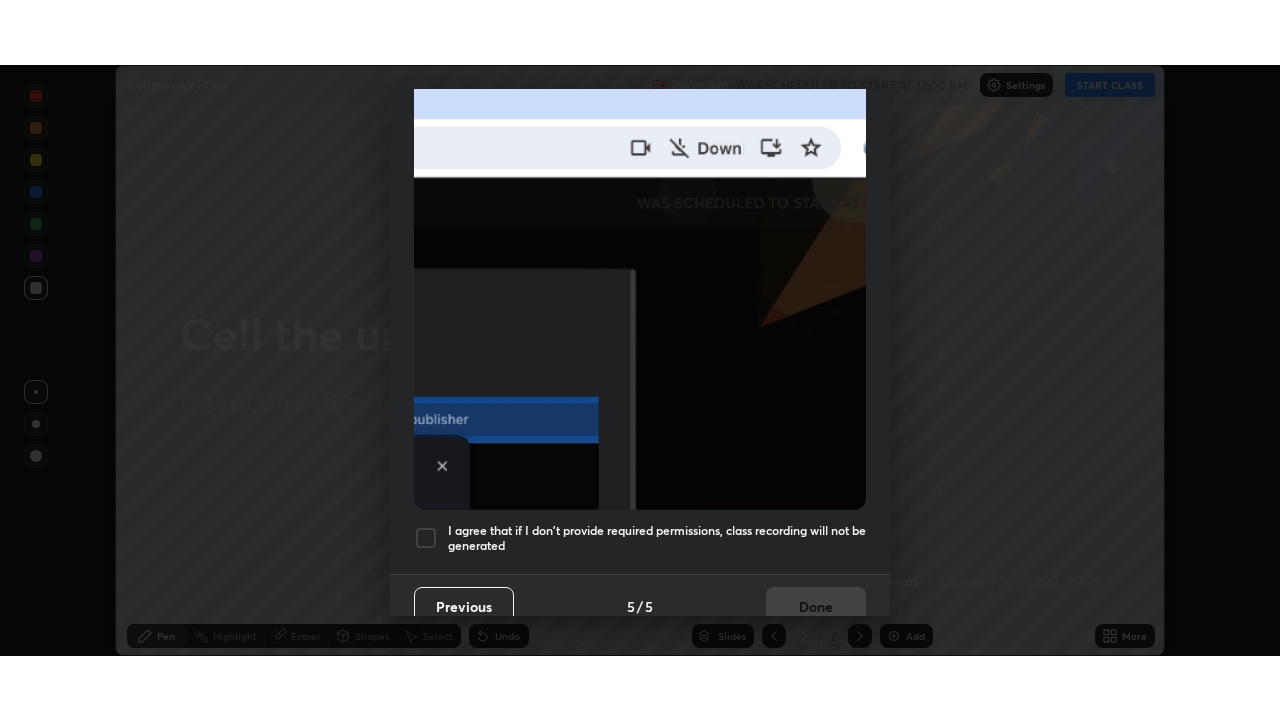 scroll, scrollTop: 473, scrollLeft: 0, axis: vertical 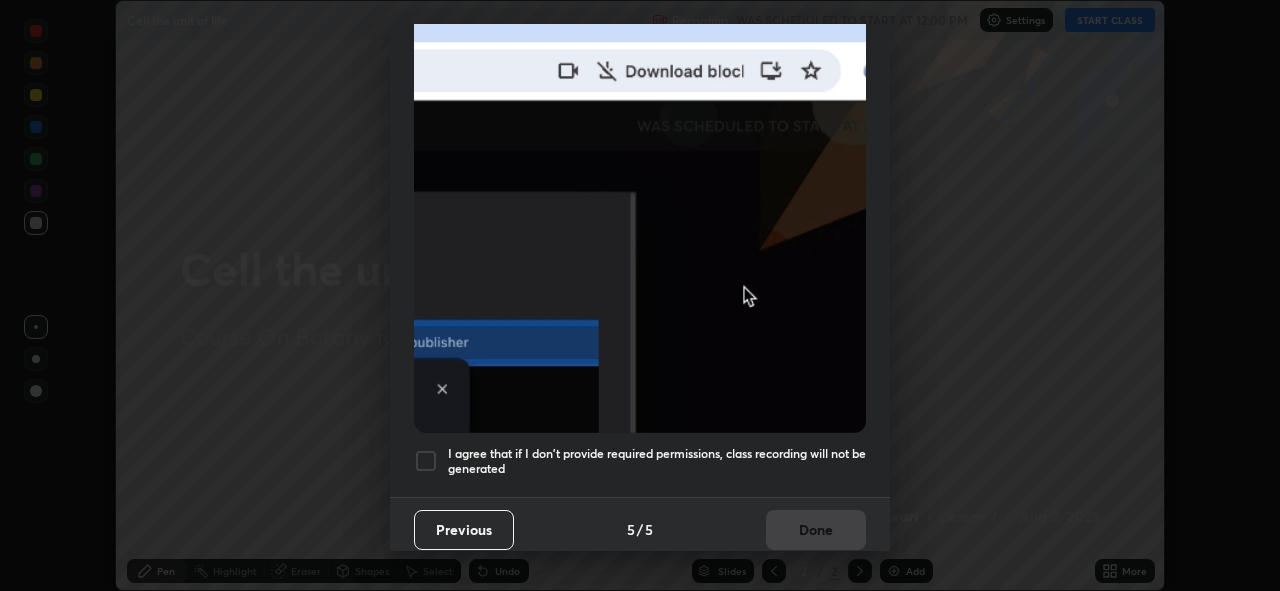 click on "I agree that if I don't provide required permissions, class recording will not be generated" at bounding box center [640, 461] 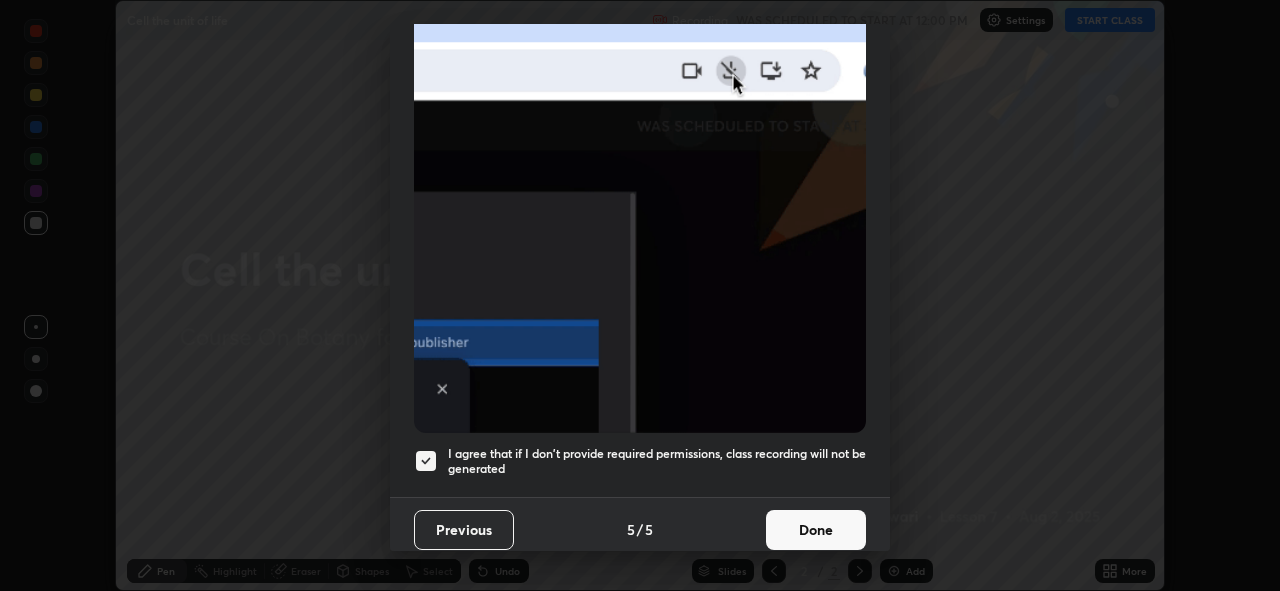 click on "Done" at bounding box center (816, 530) 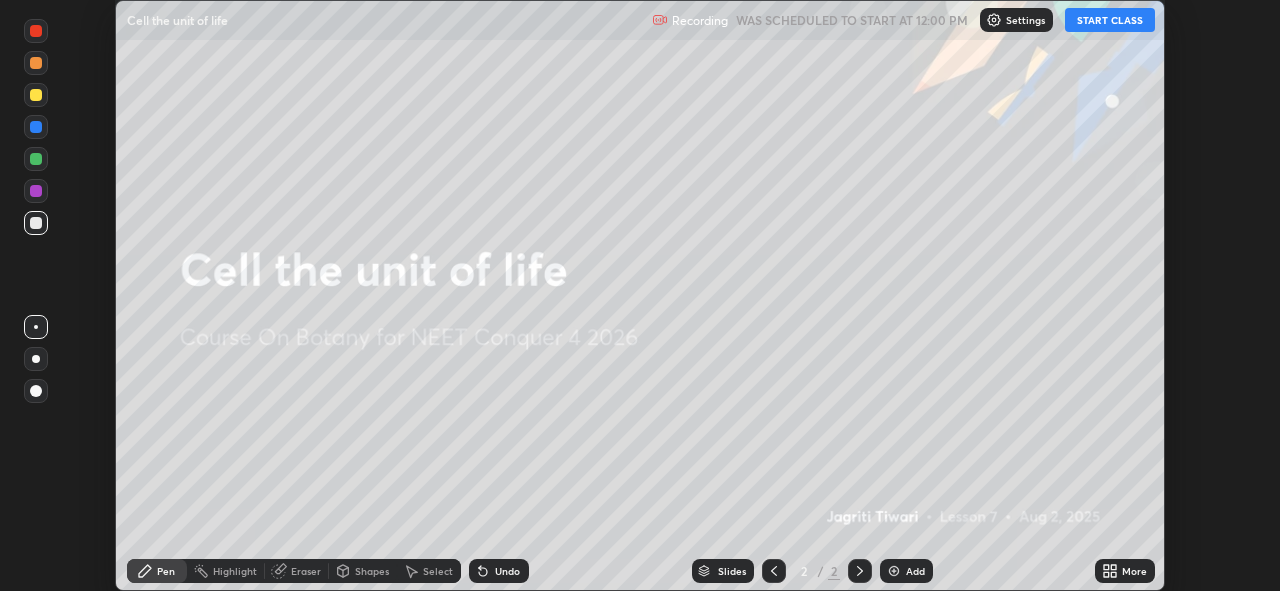 click on "START CLASS" at bounding box center (1110, 20) 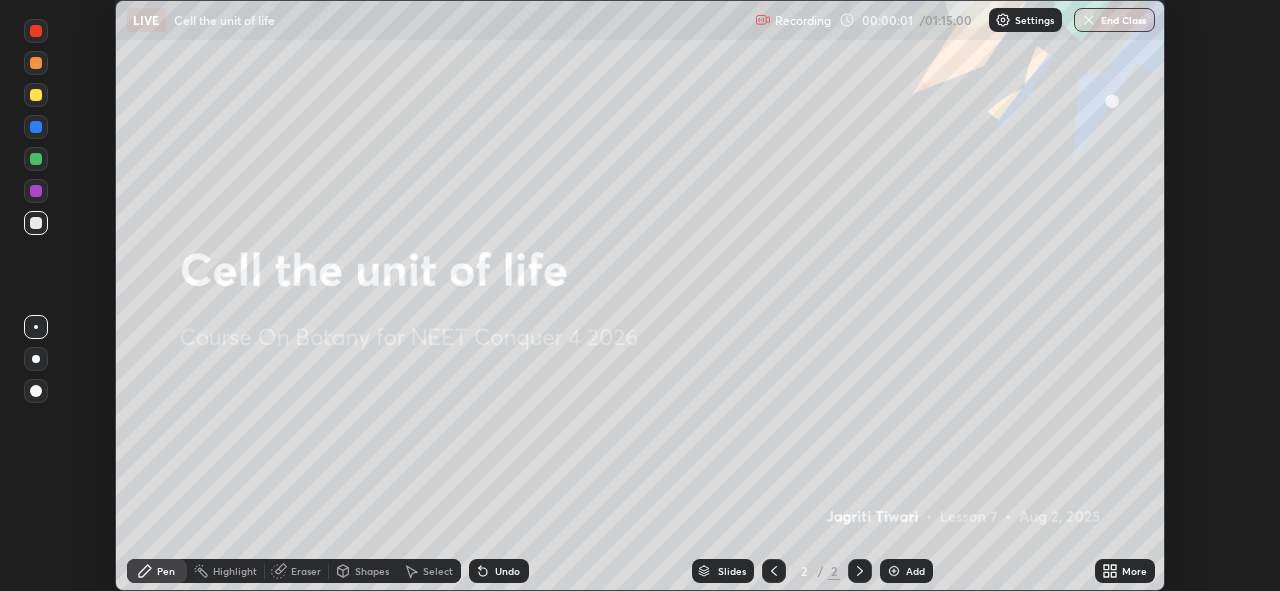 click 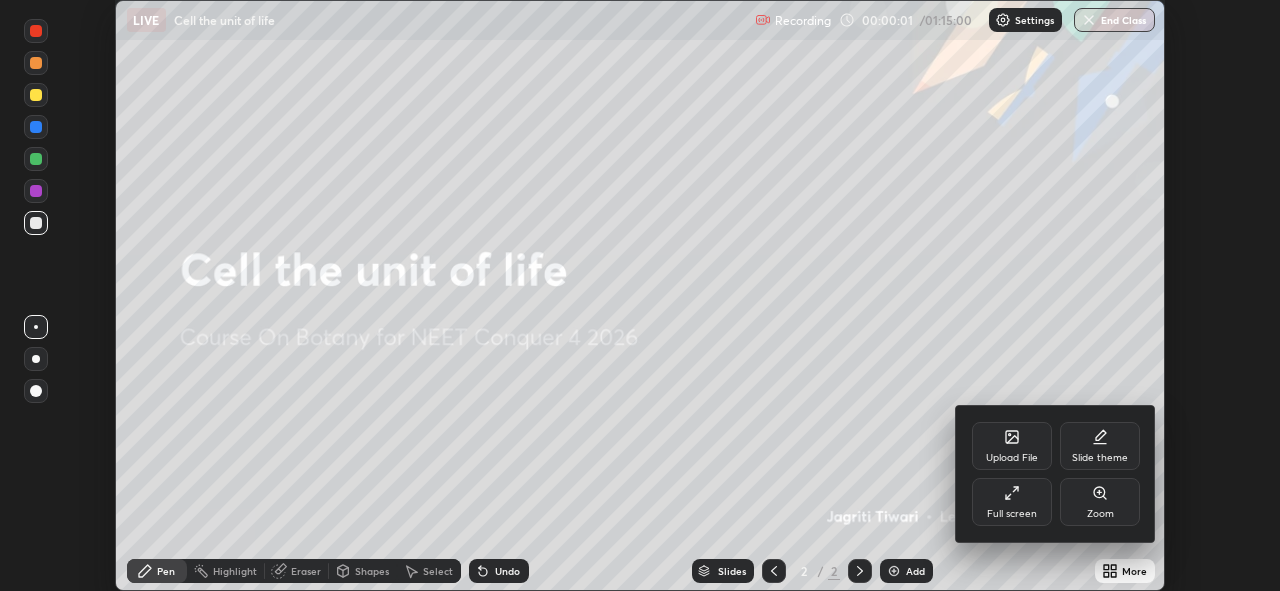 click on "Full screen" at bounding box center [1012, 502] 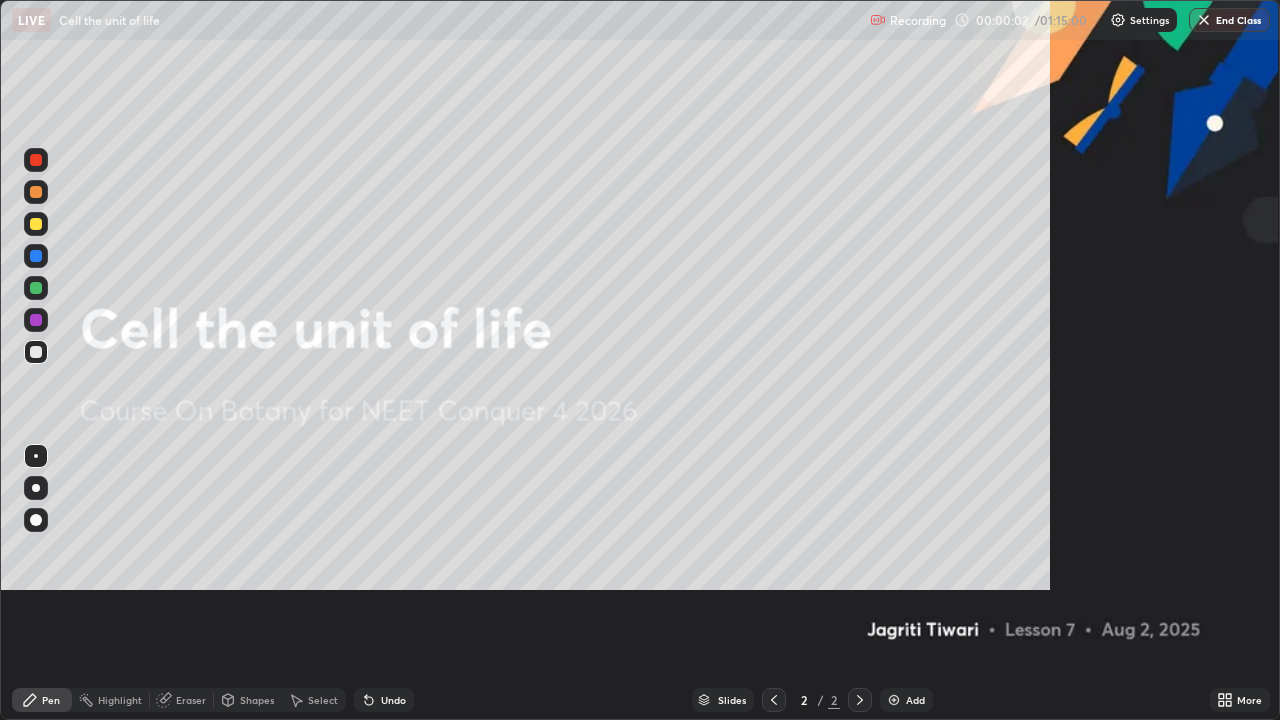 scroll, scrollTop: 99280, scrollLeft: 98720, axis: both 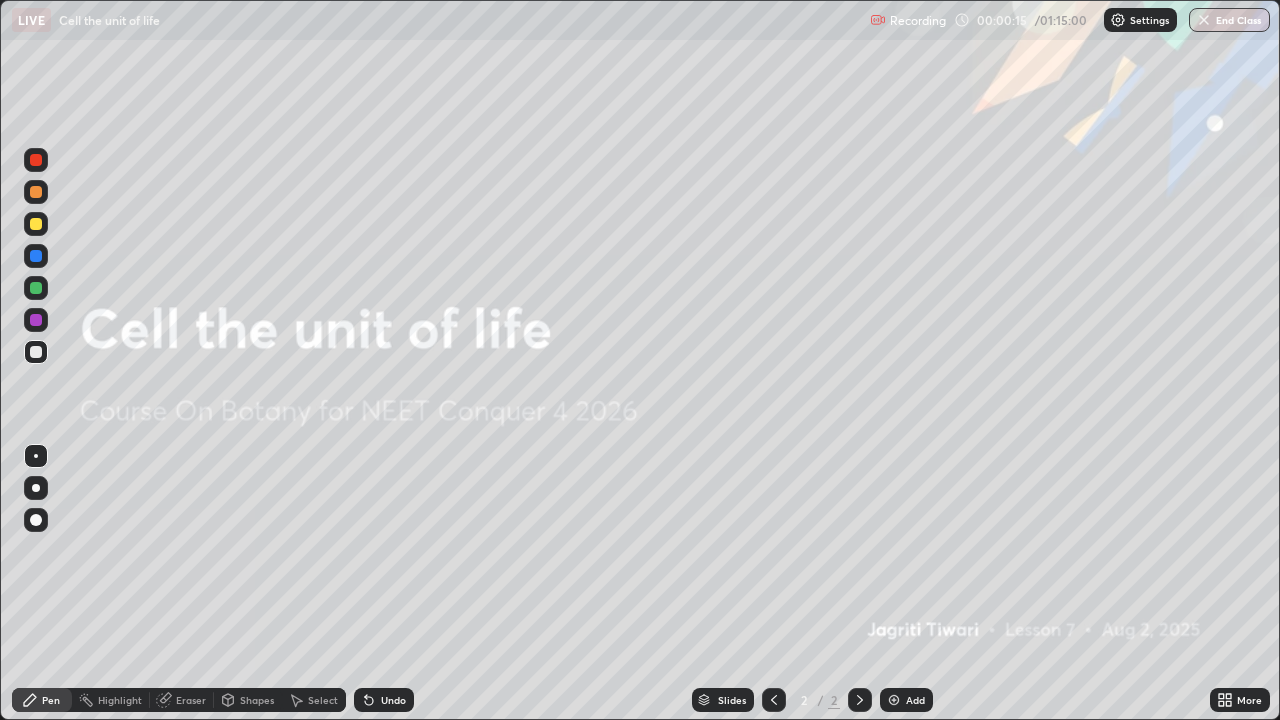 click on "Add" at bounding box center (906, 700) 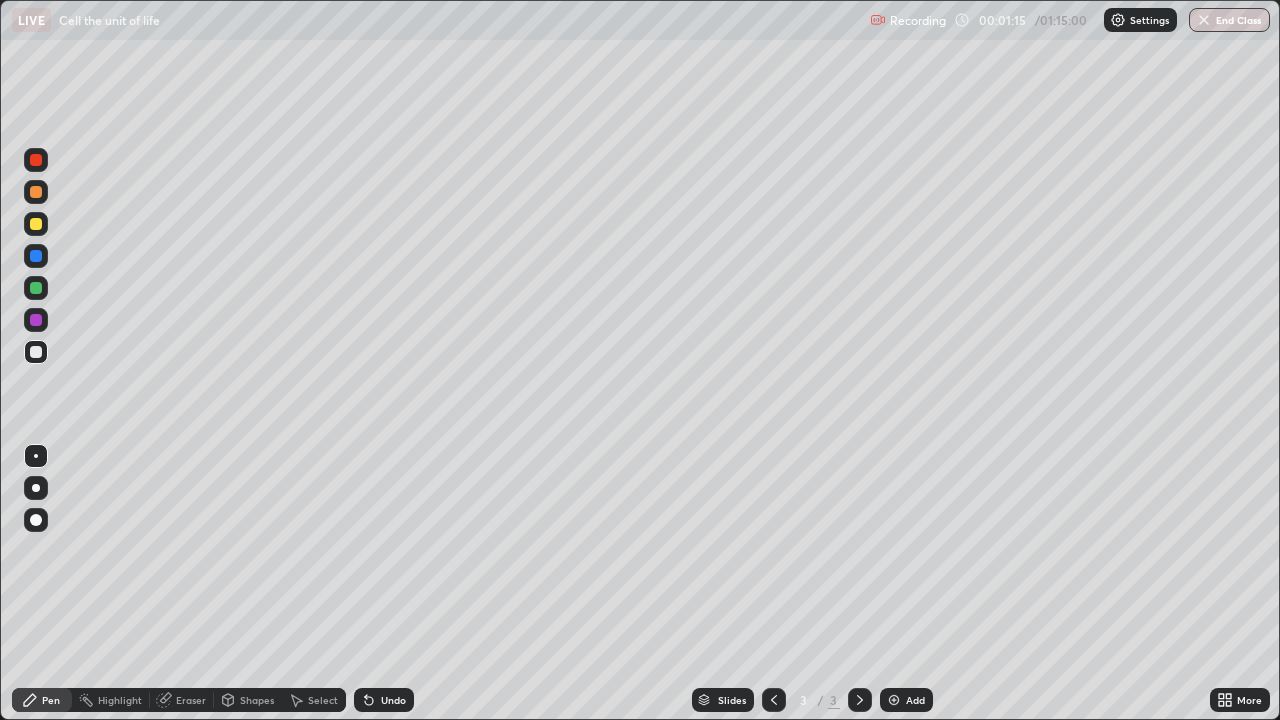 click at bounding box center [36, 224] 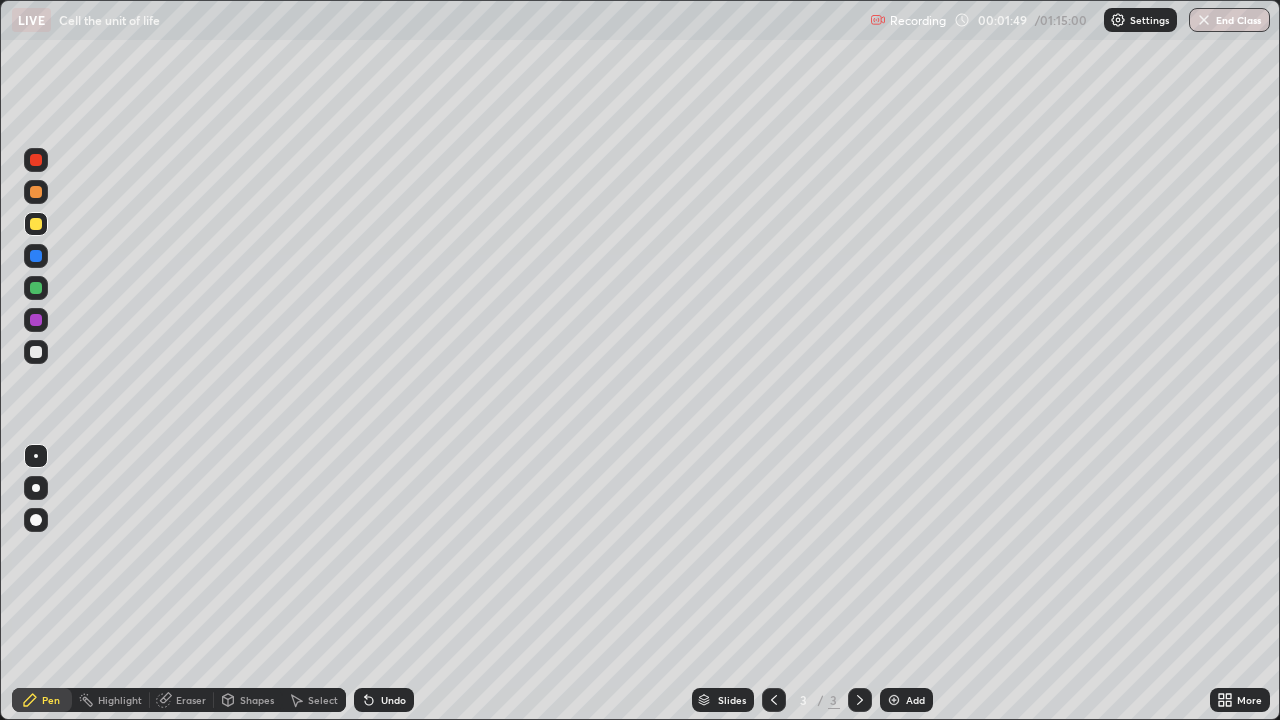 click at bounding box center (36, 352) 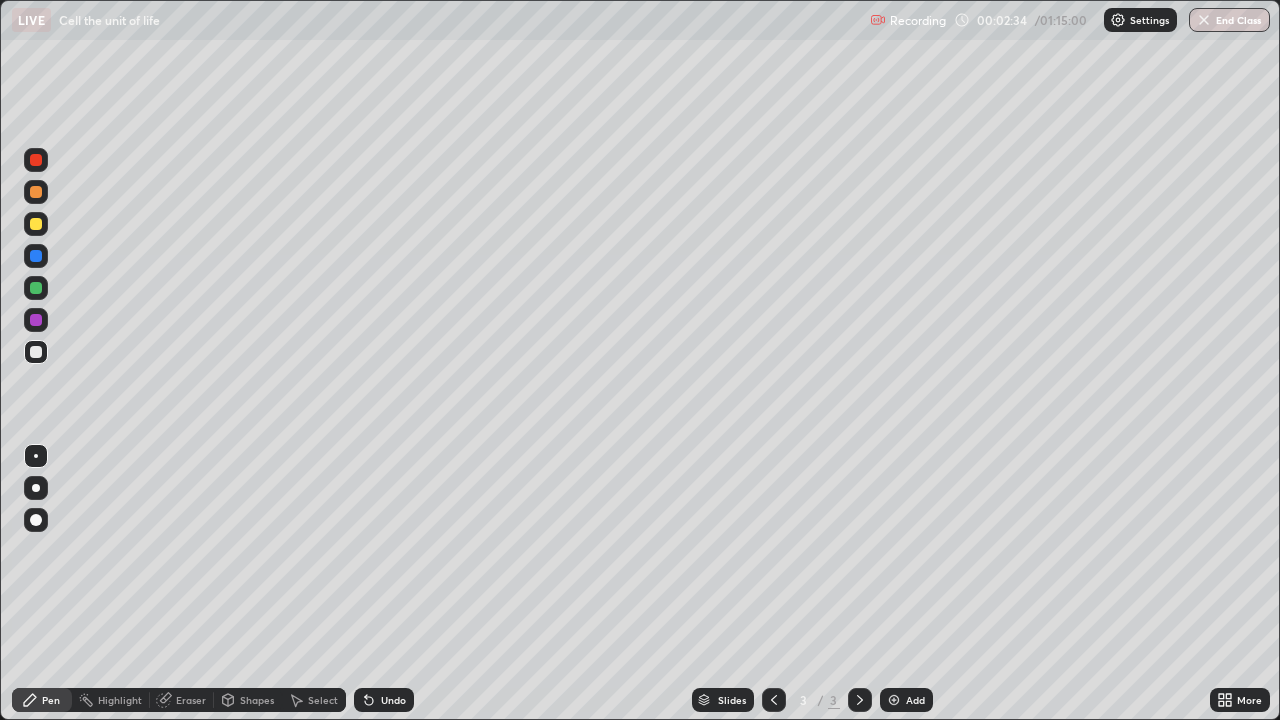 click at bounding box center (36, 160) 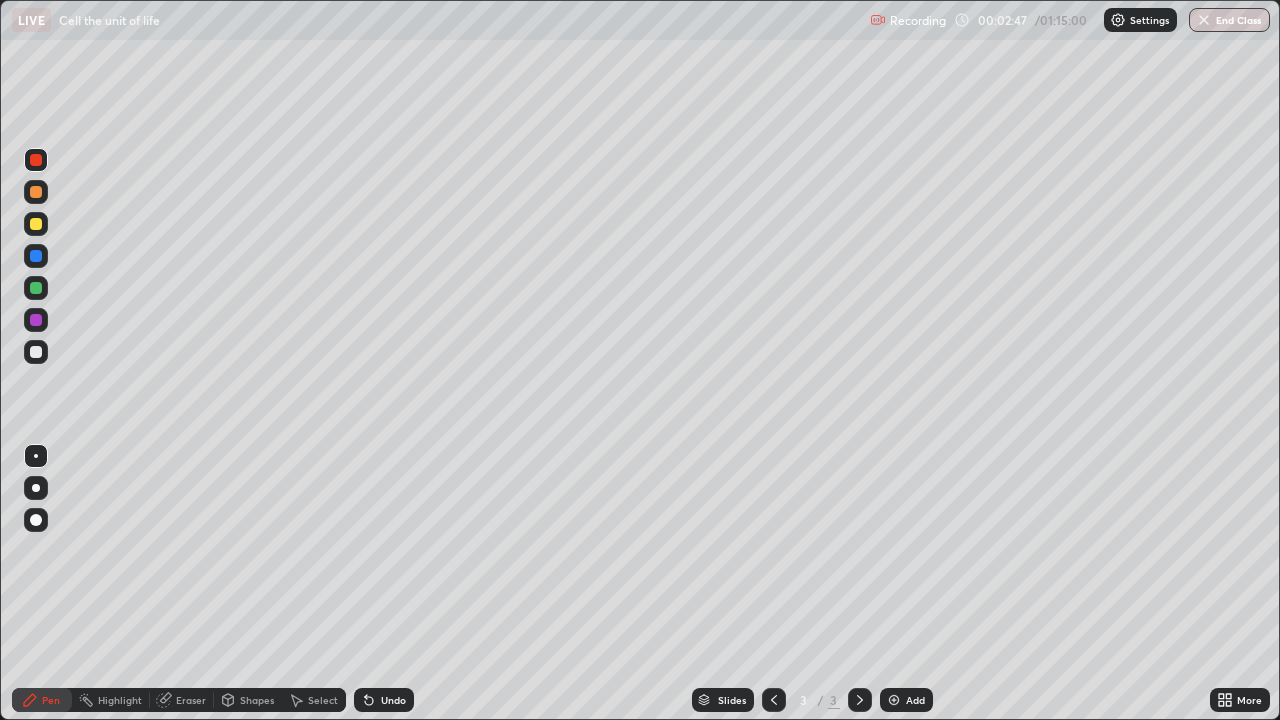 click at bounding box center [36, 224] 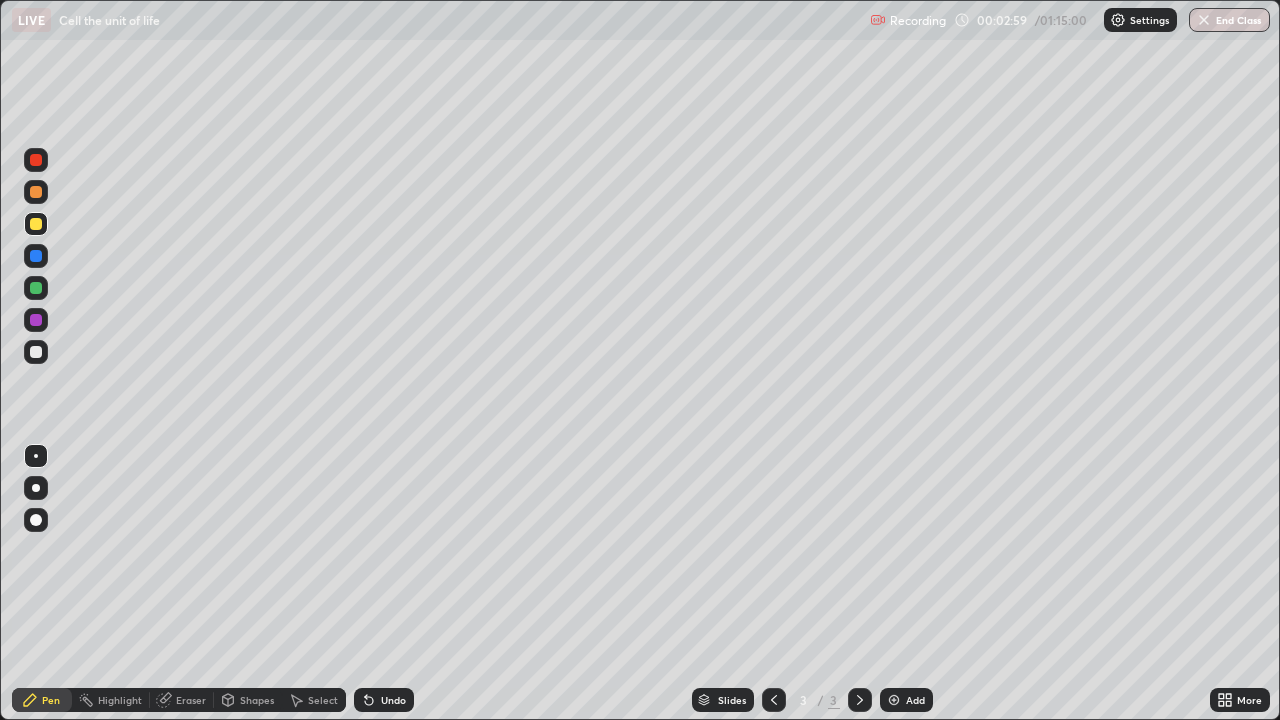 click at bounding box center (36, 352) 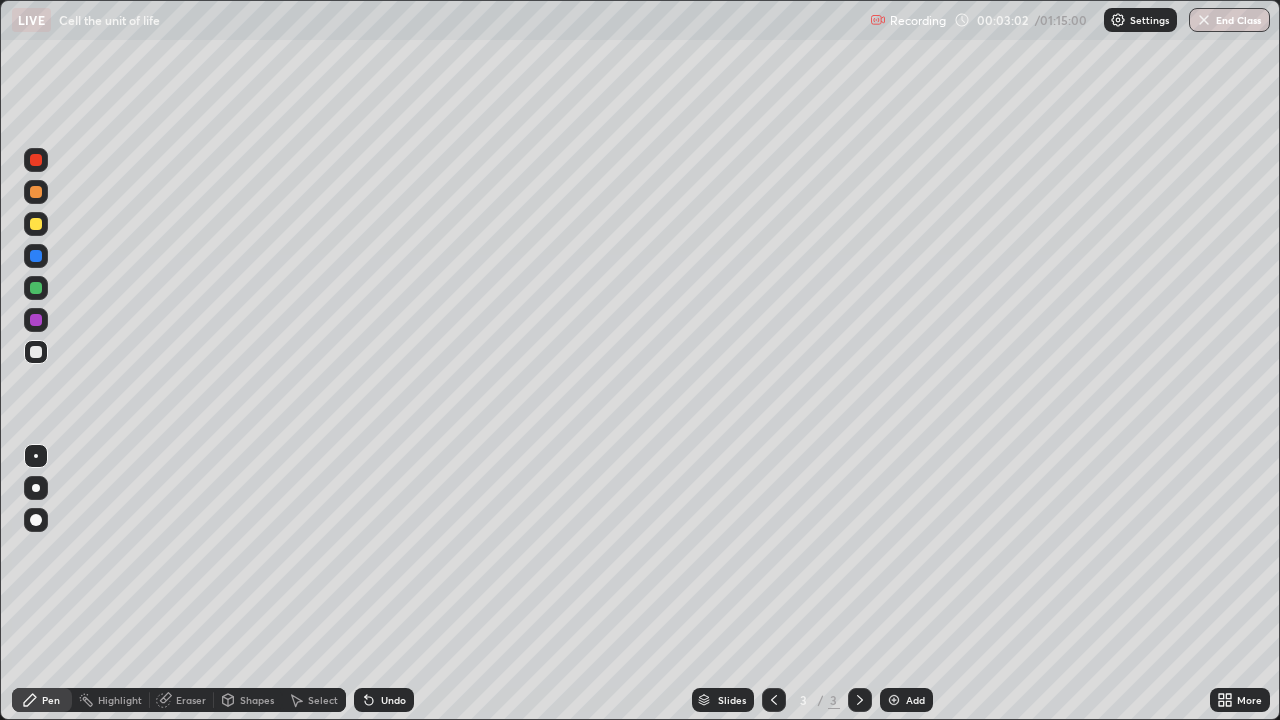 click at bounding box center [36, 192] 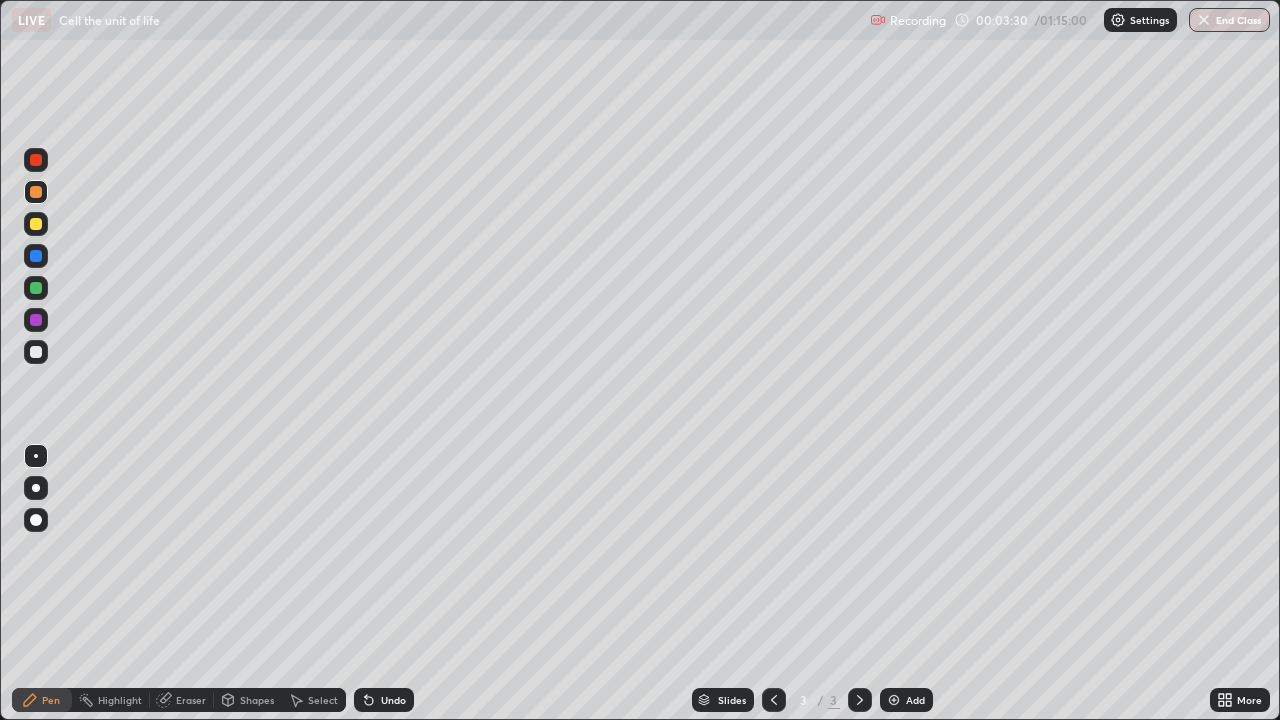 click on "Undo" at bounding box center [393, 700] 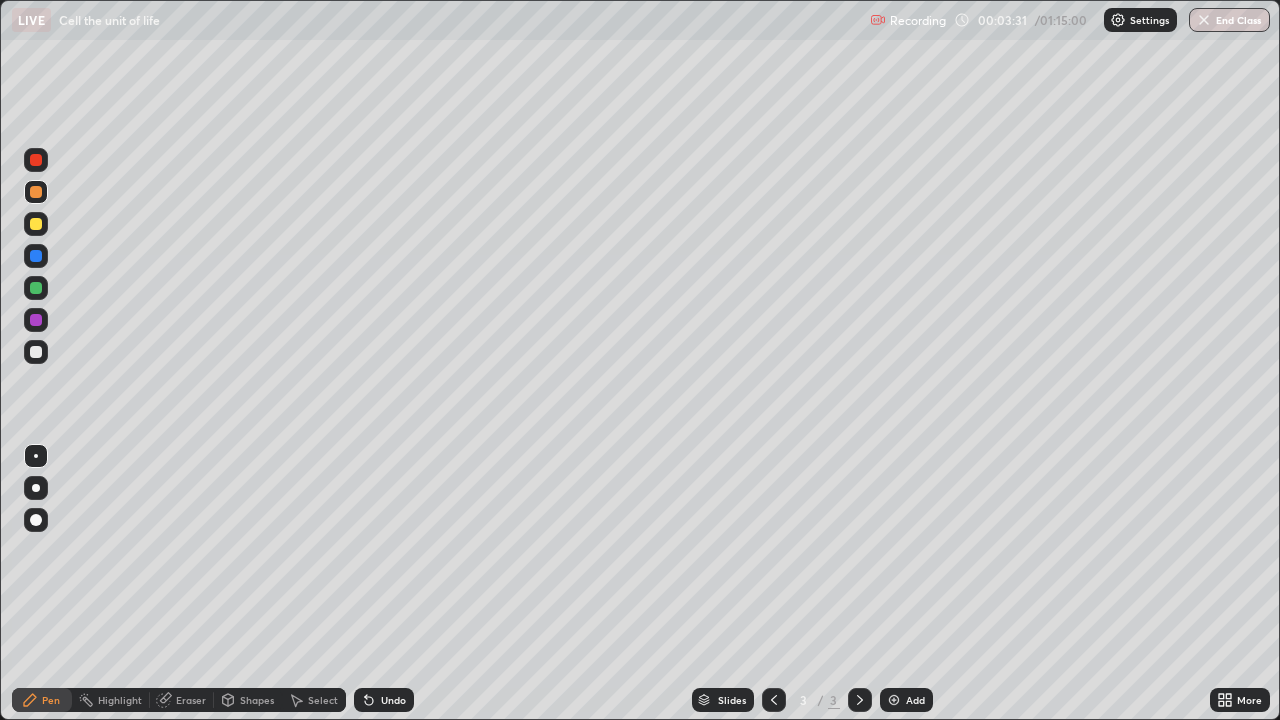 click 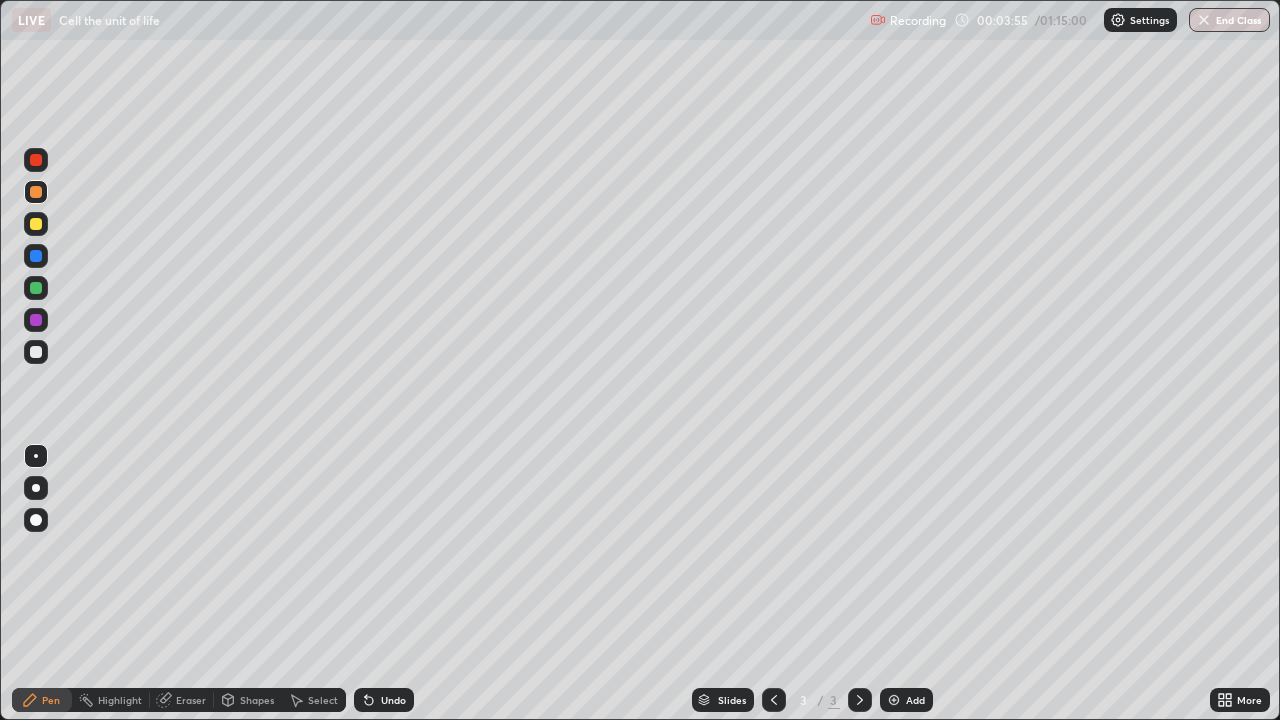 click at bounding box center [36, 352] 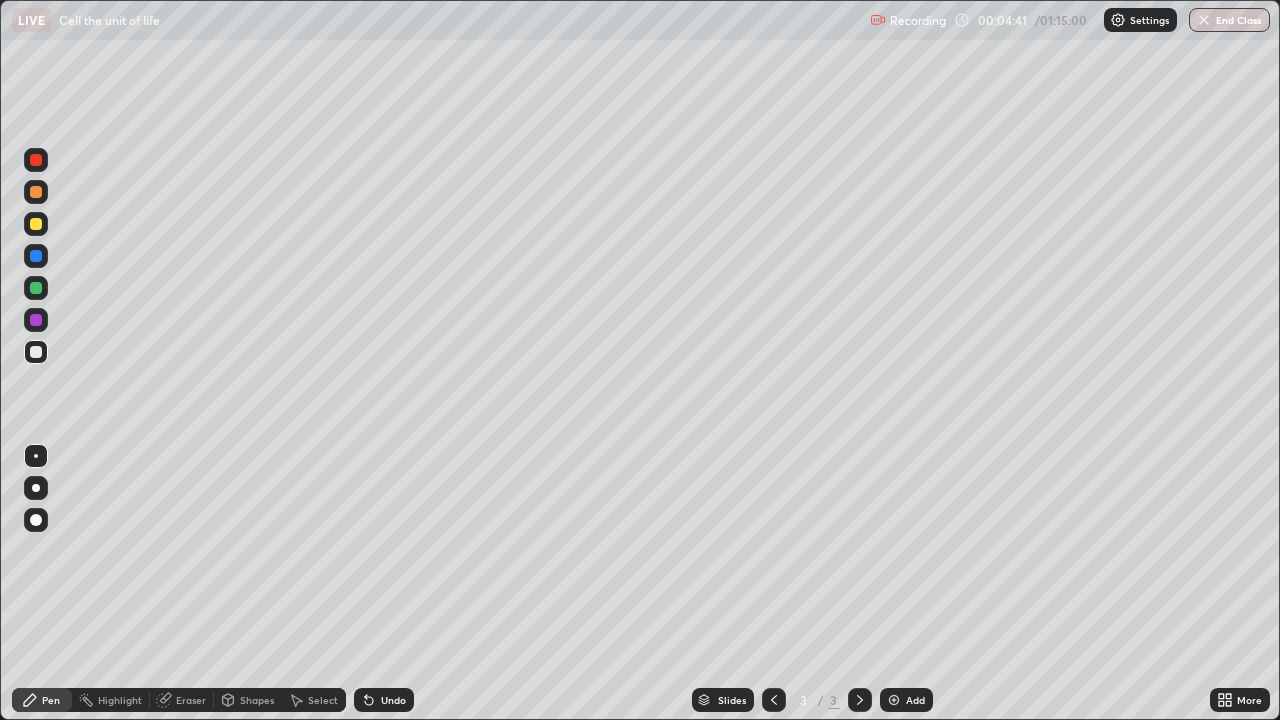 click on "Undo" at bounding box center [393, 700] 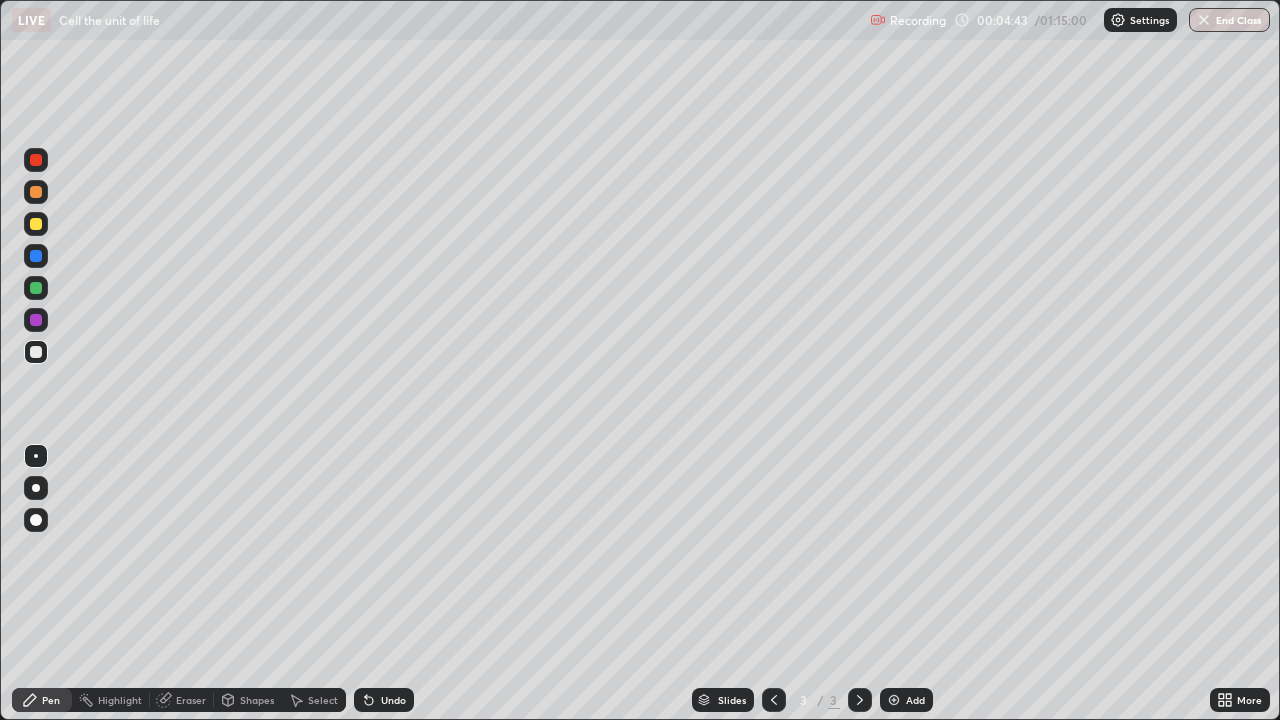 click at bounding box center [36, 288] 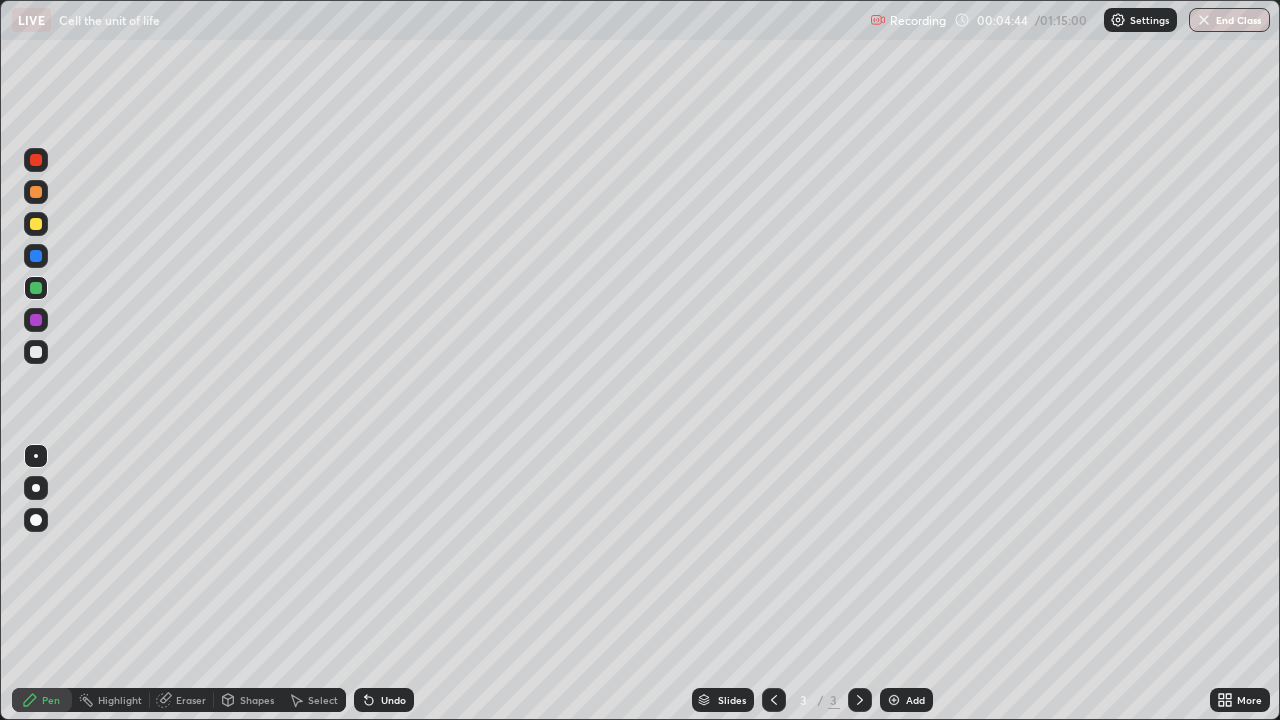 click at bounding box center [36, 488] 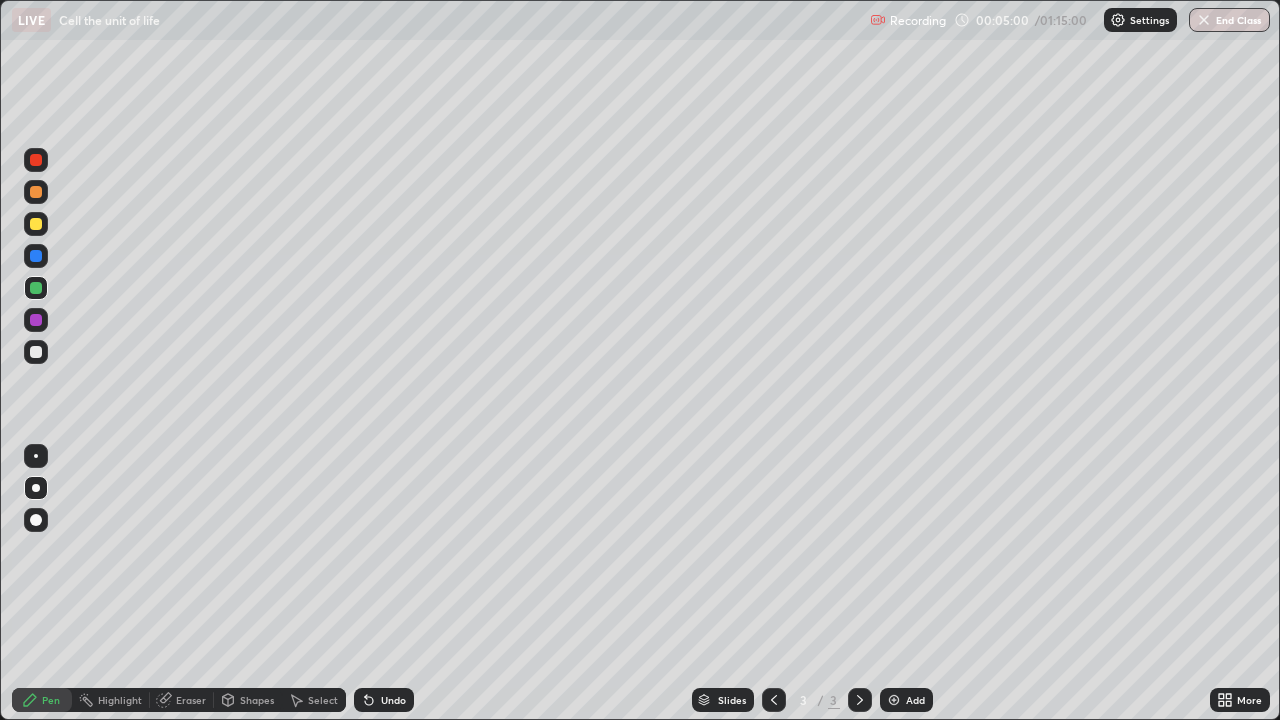 click at bounding box center (36, 352) 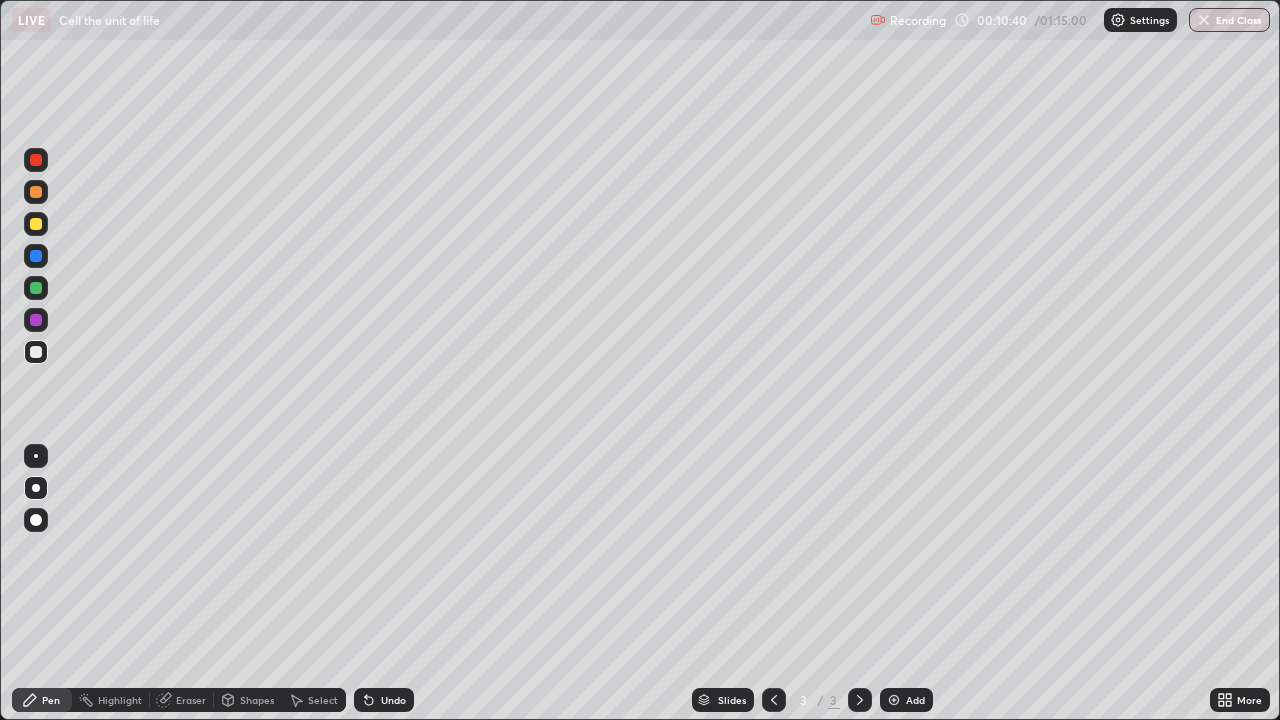 click at bounding box center (36, 192) 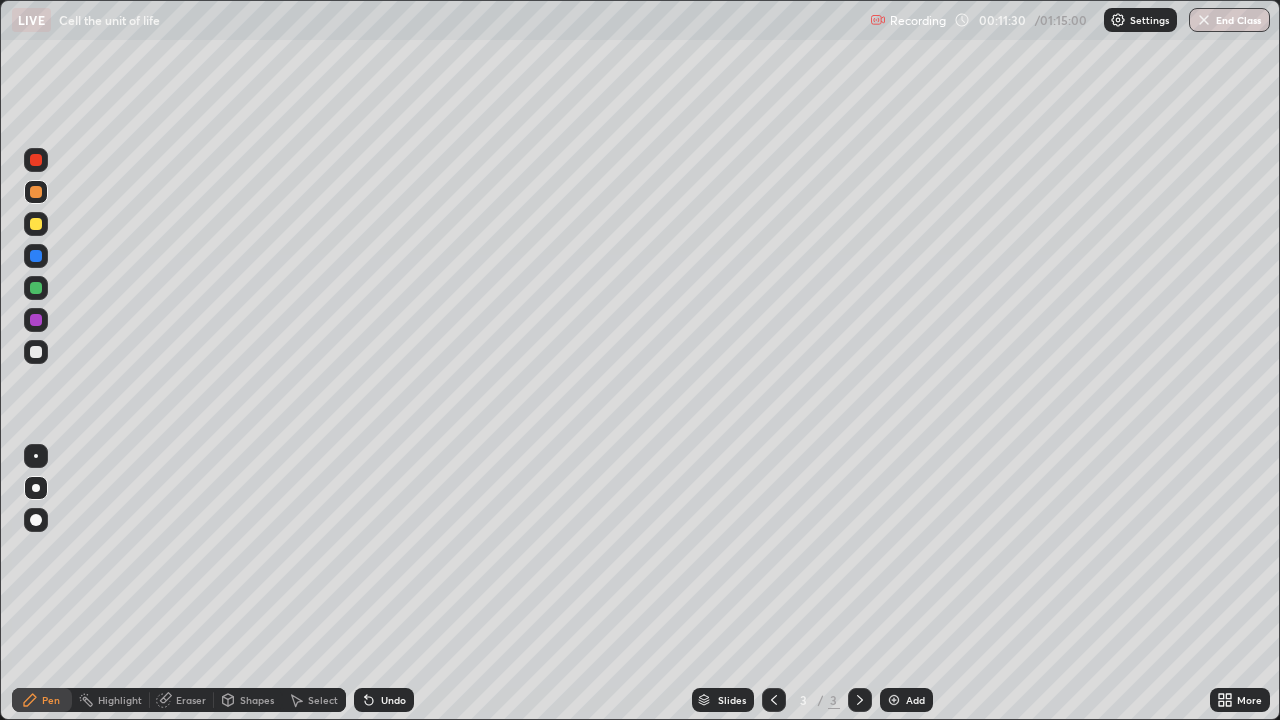 click on "Add" at bounding box center (915, 700) 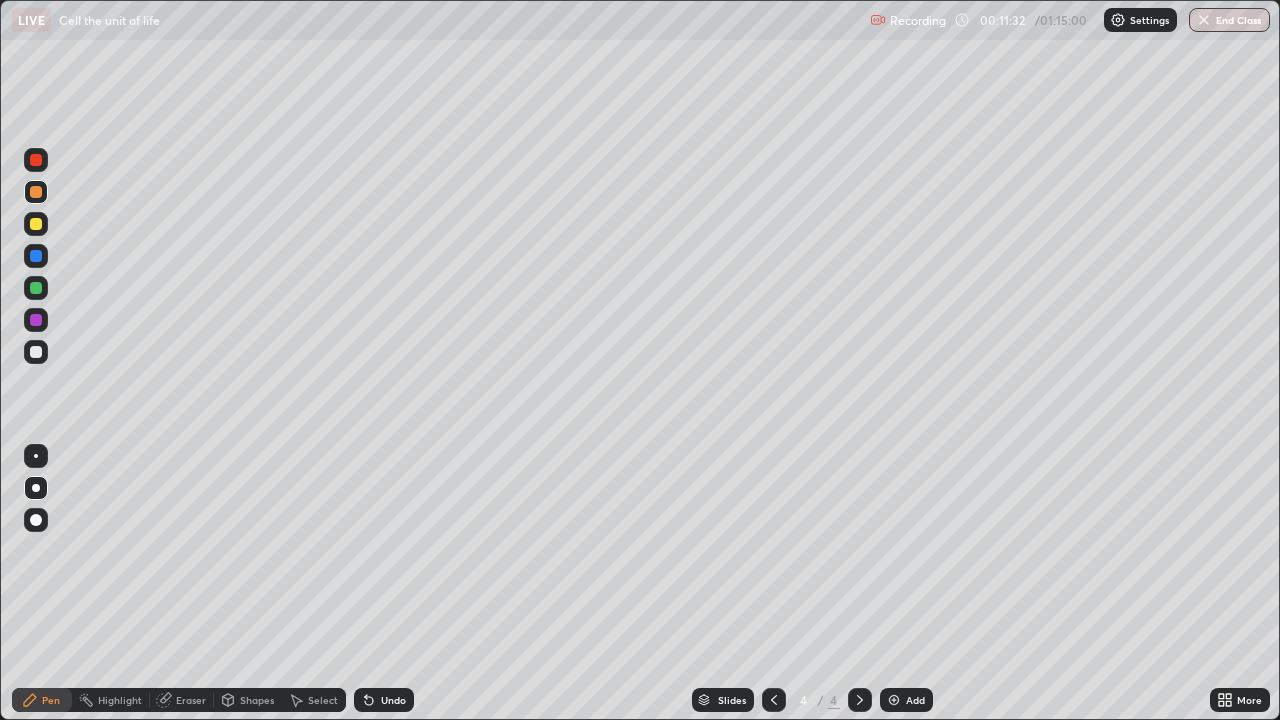 click at bounding box center (36, 352) 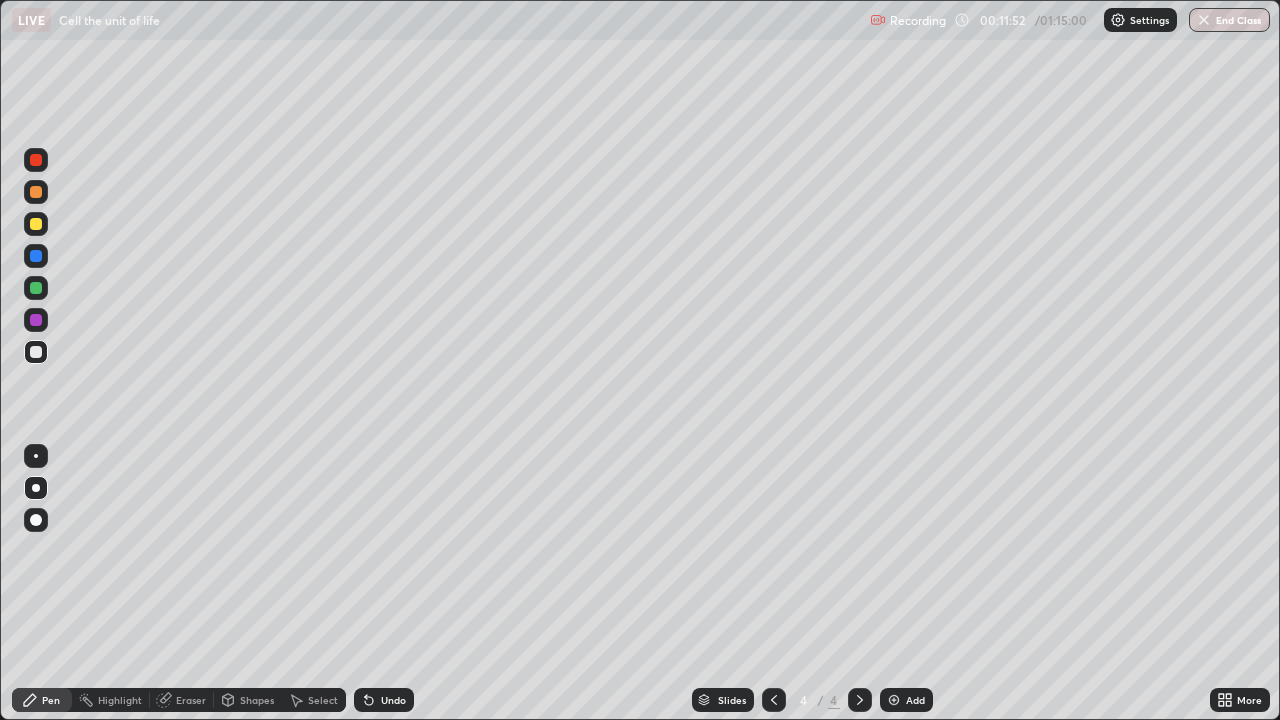 click at bounding box center [36, 456] 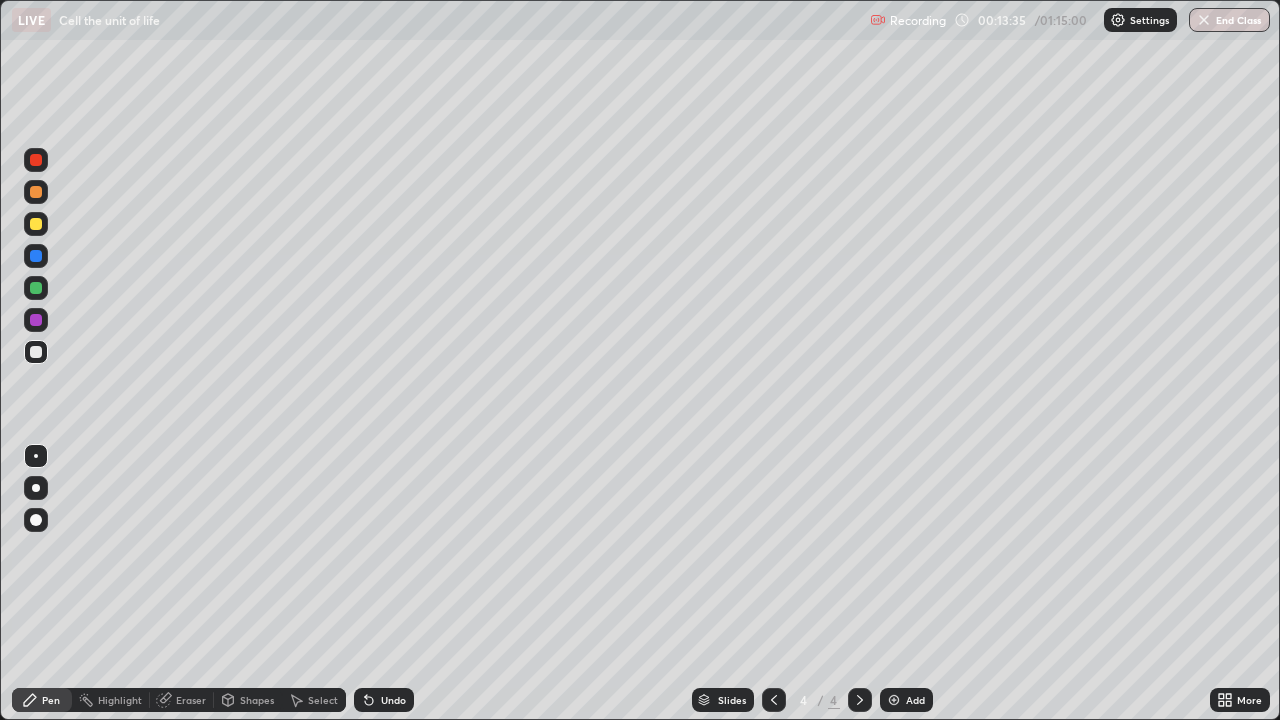 click at bounding box center [774, 700] 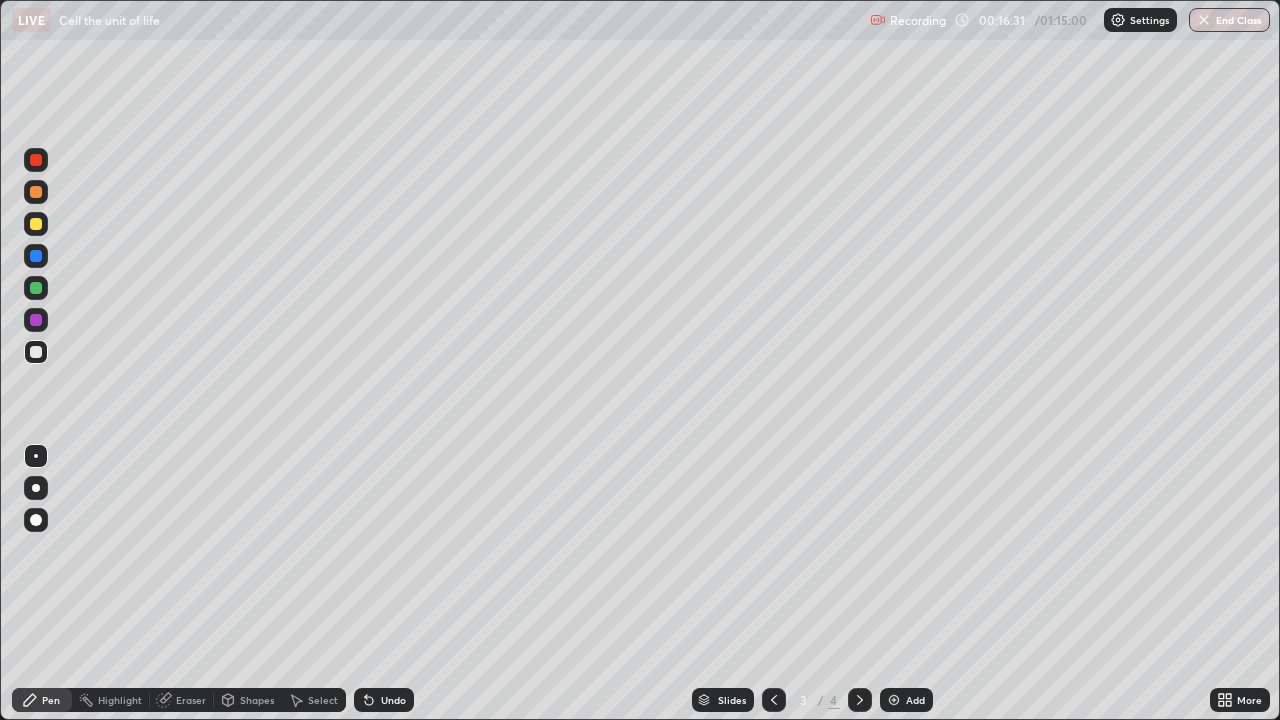 click on "Erase all" at bounding box center (36, 360) 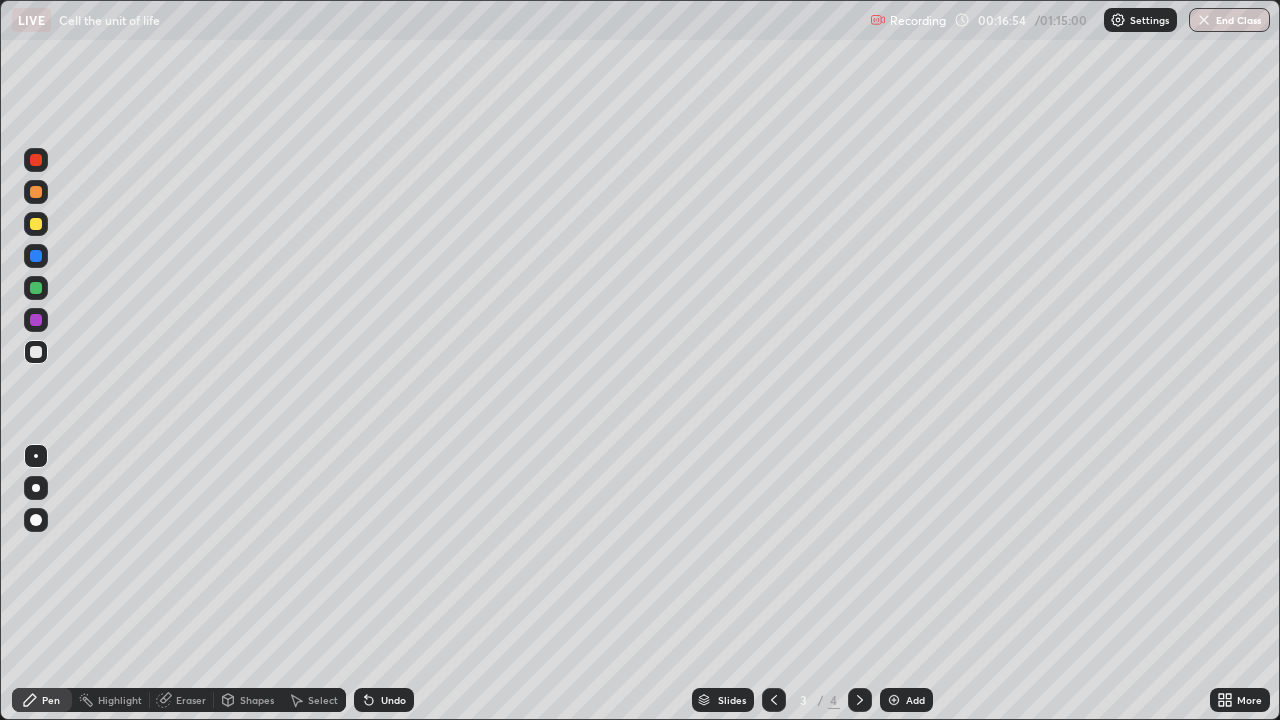 click 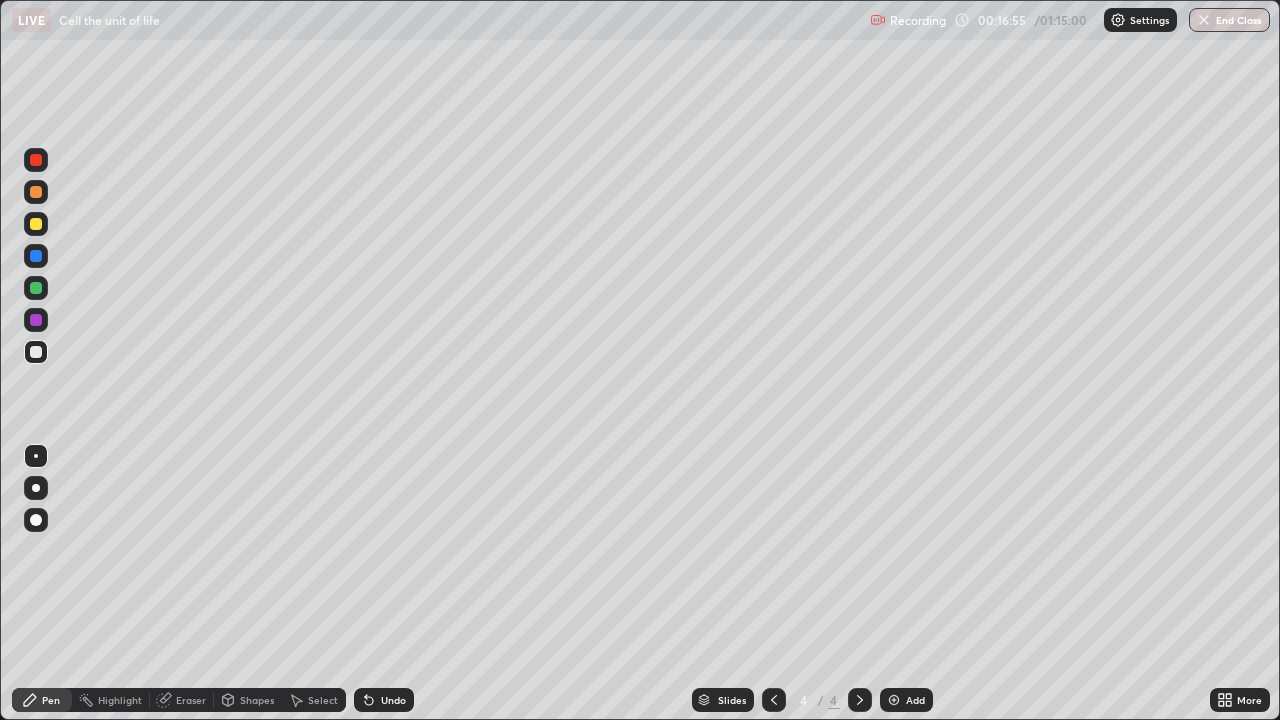 click at bounding box center (894, 700) 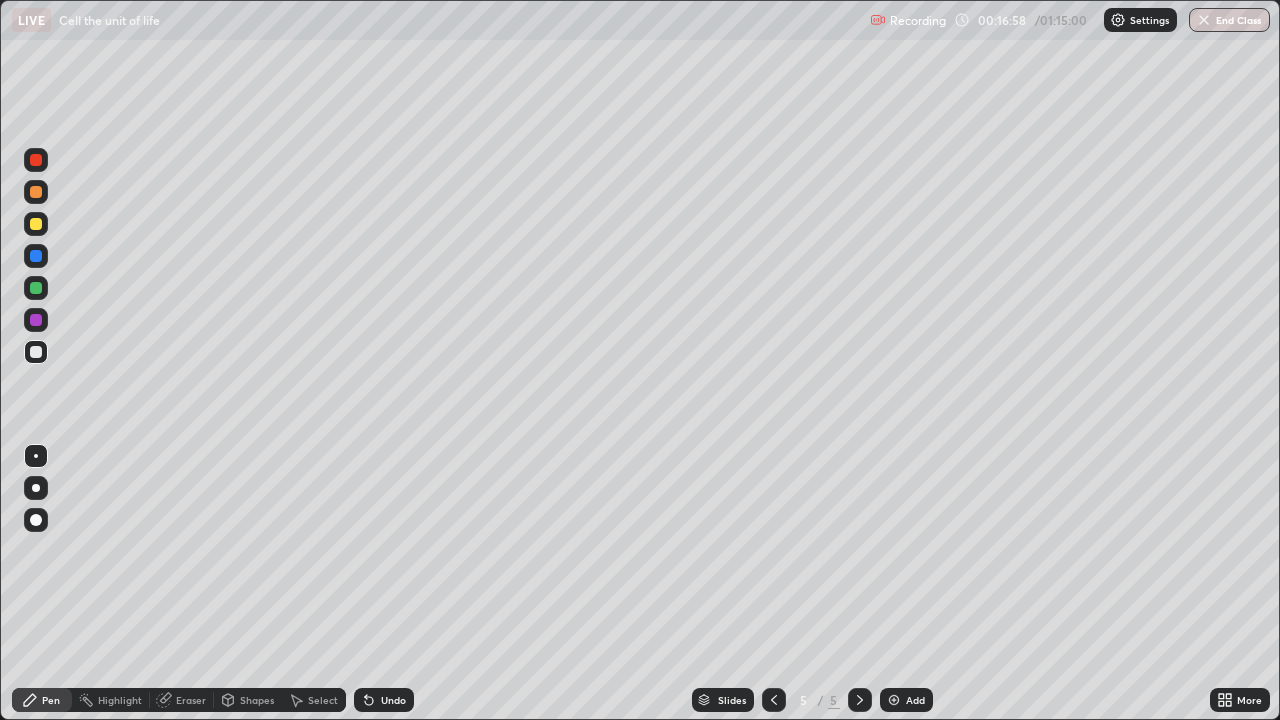 click at bounding box center (36, 224) 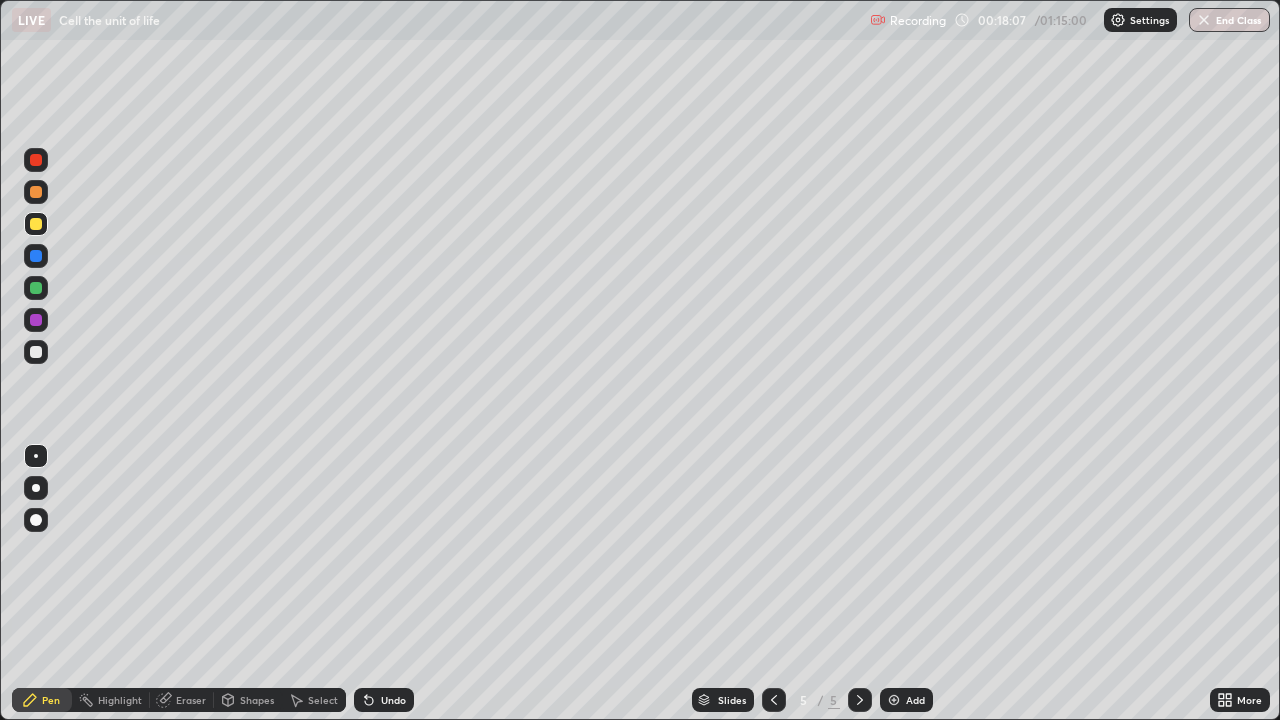 click at bounding box center (36, 288) 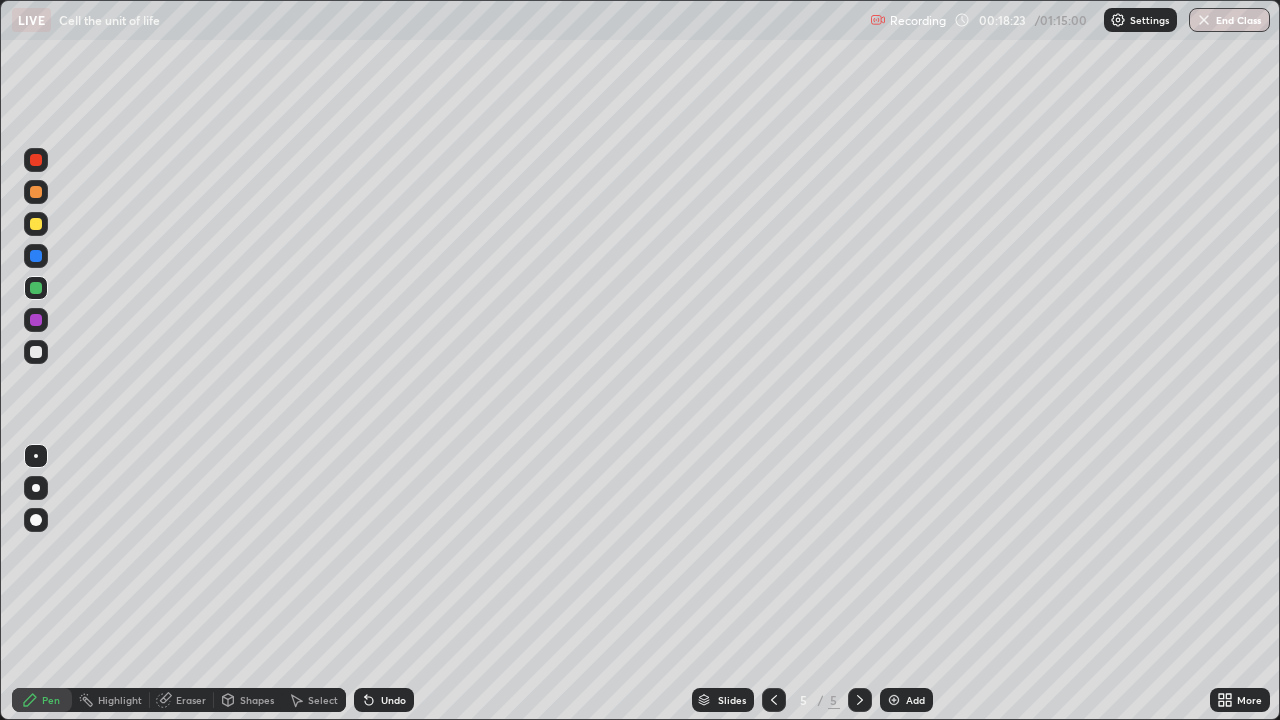 click at bounding box center [36, 224] 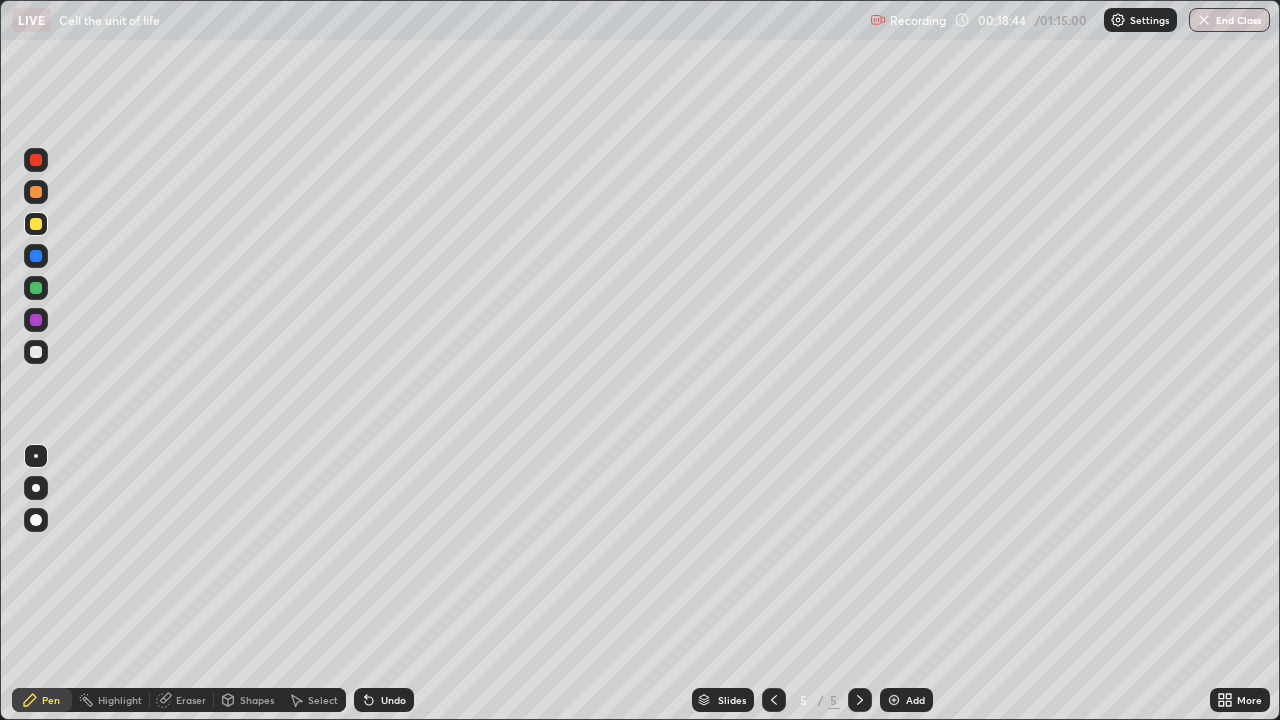 click at bounding box center [36, 288] 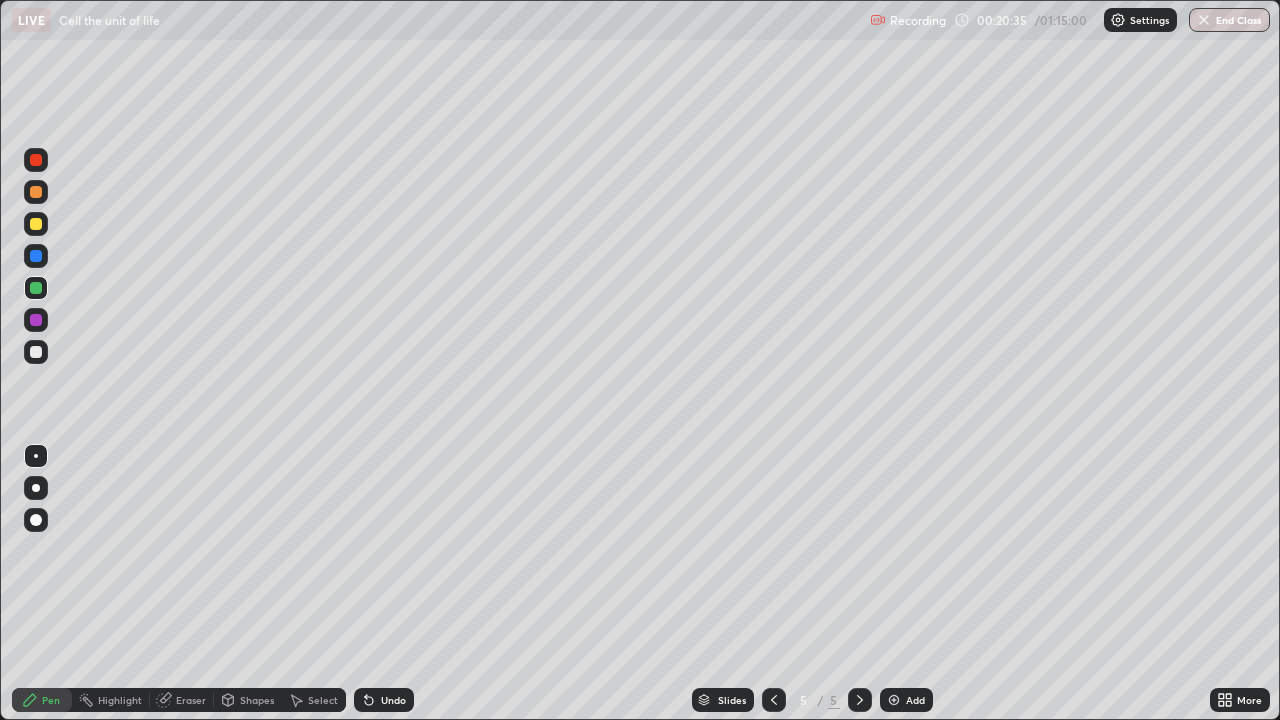 click on "Add" at bounding box center (906, 700) 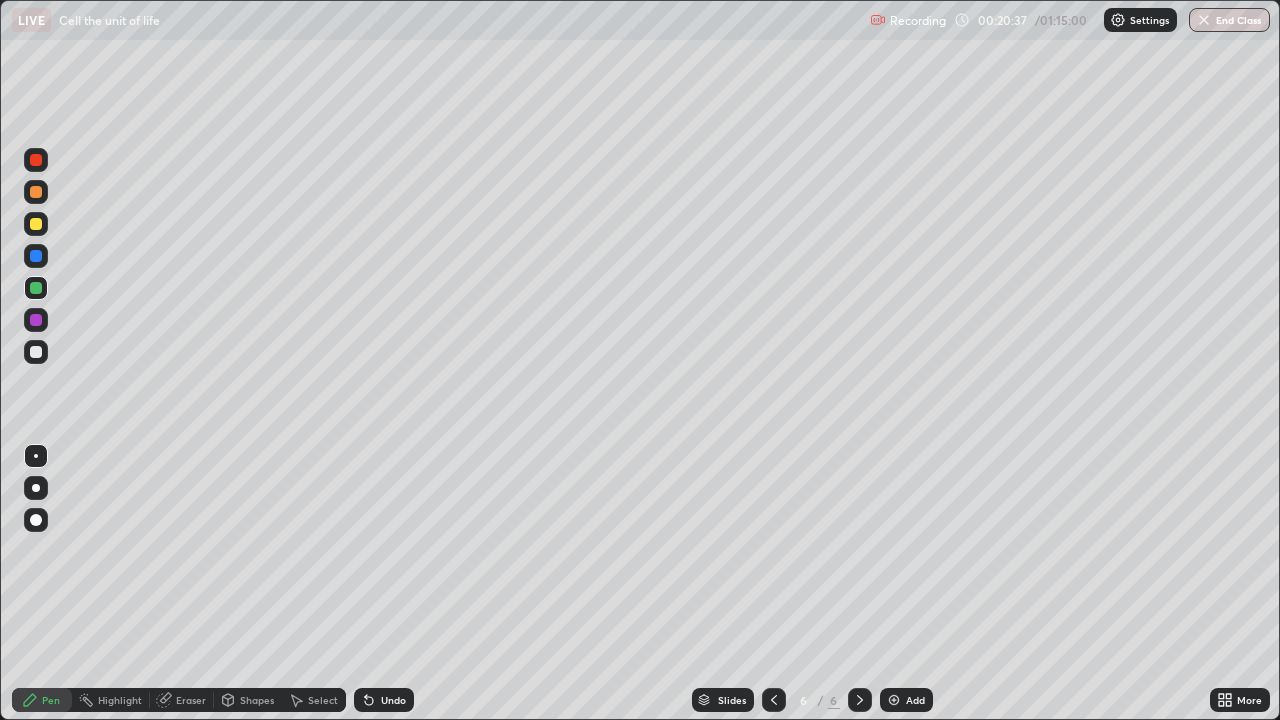 click at bounding box center (36, 224) 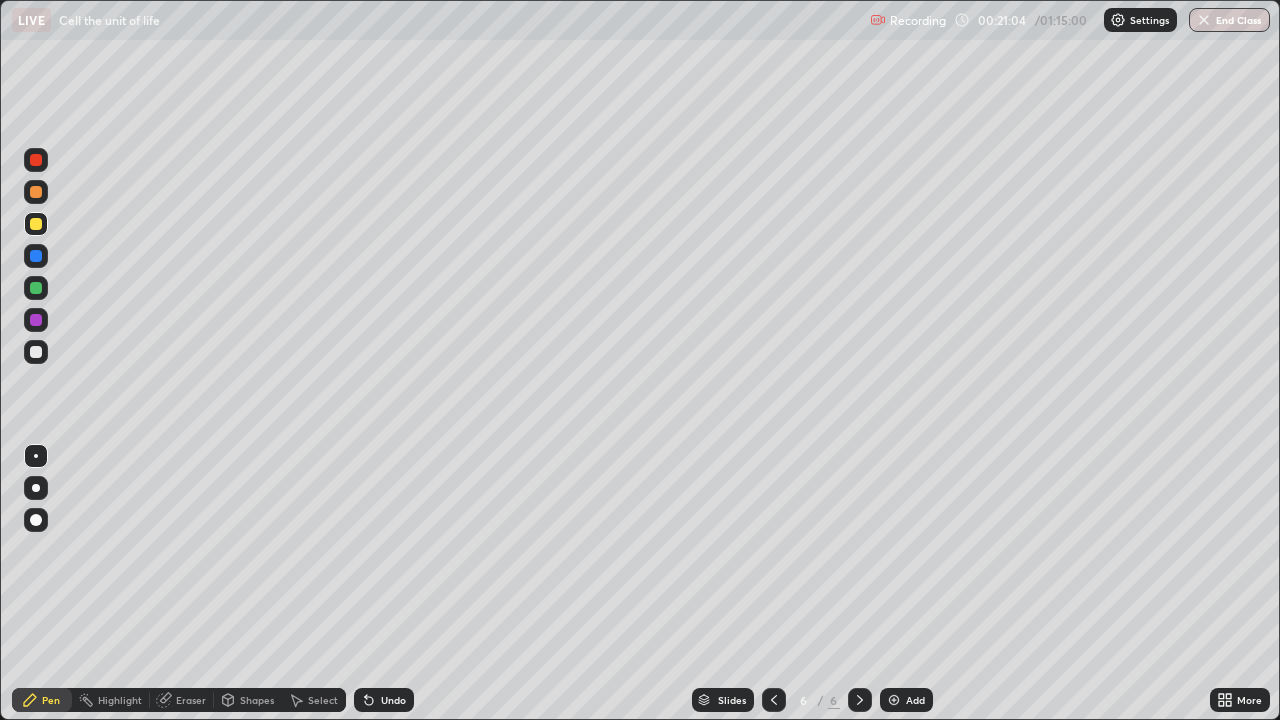 click at bounding box center [36, 352] 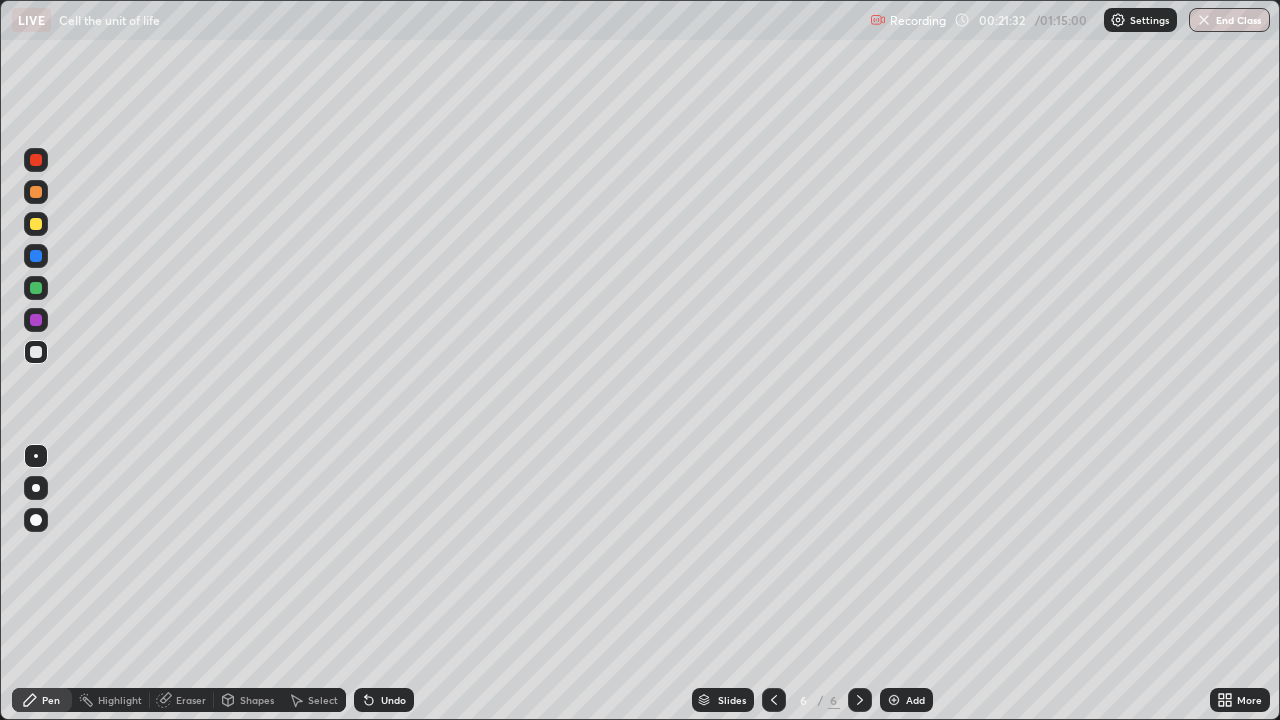click at bounding box center [36, 288] 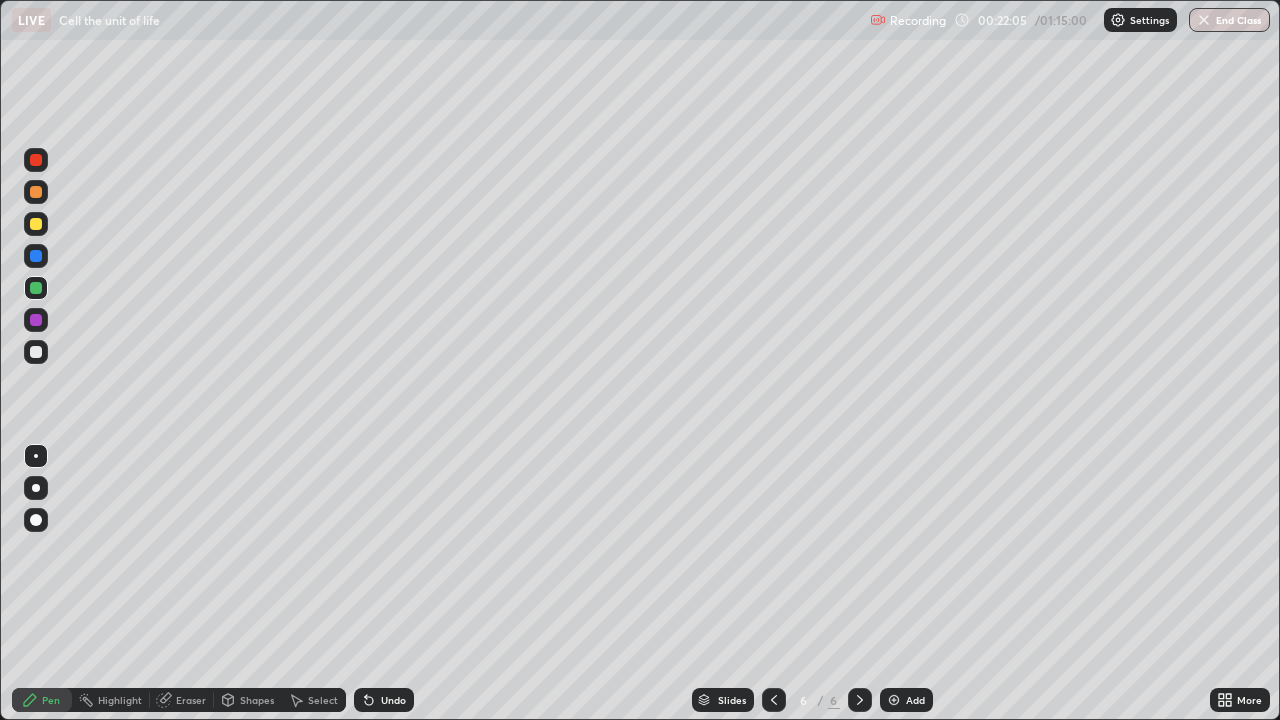 click at bounding box center (36, 192) 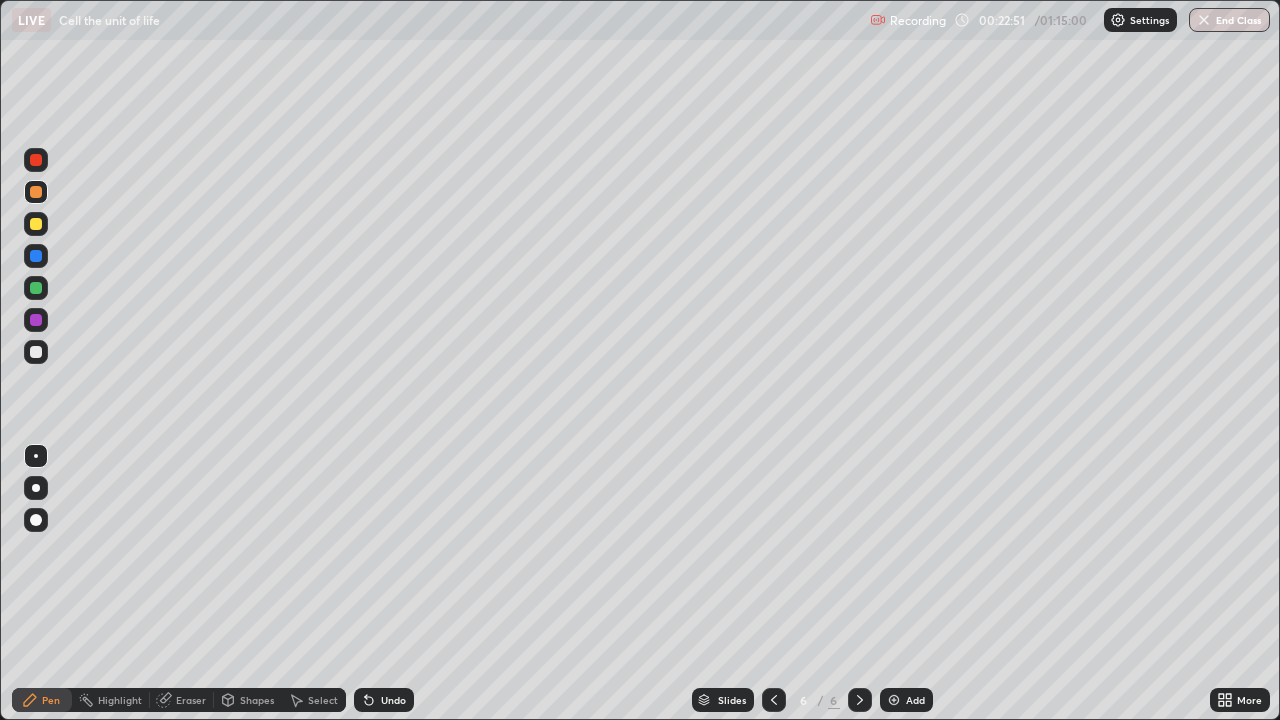 click at bounding box center (36, 288) 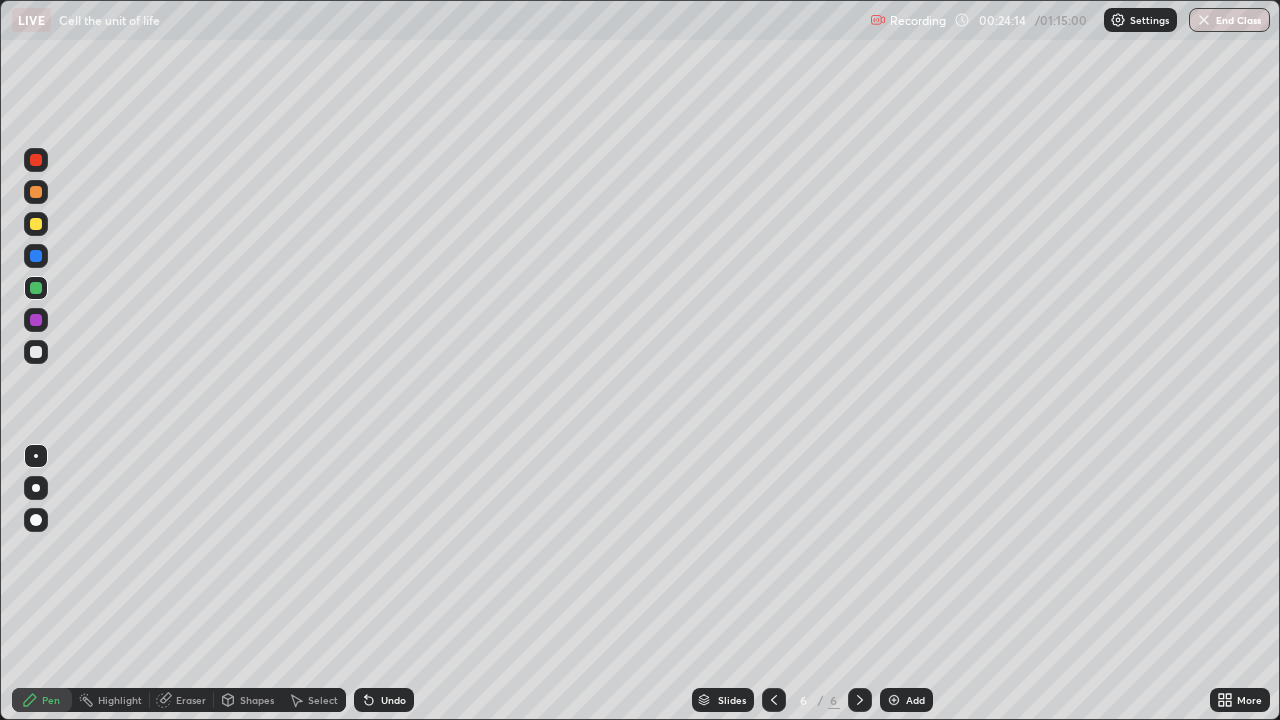 click at bounding box center [36, 320] 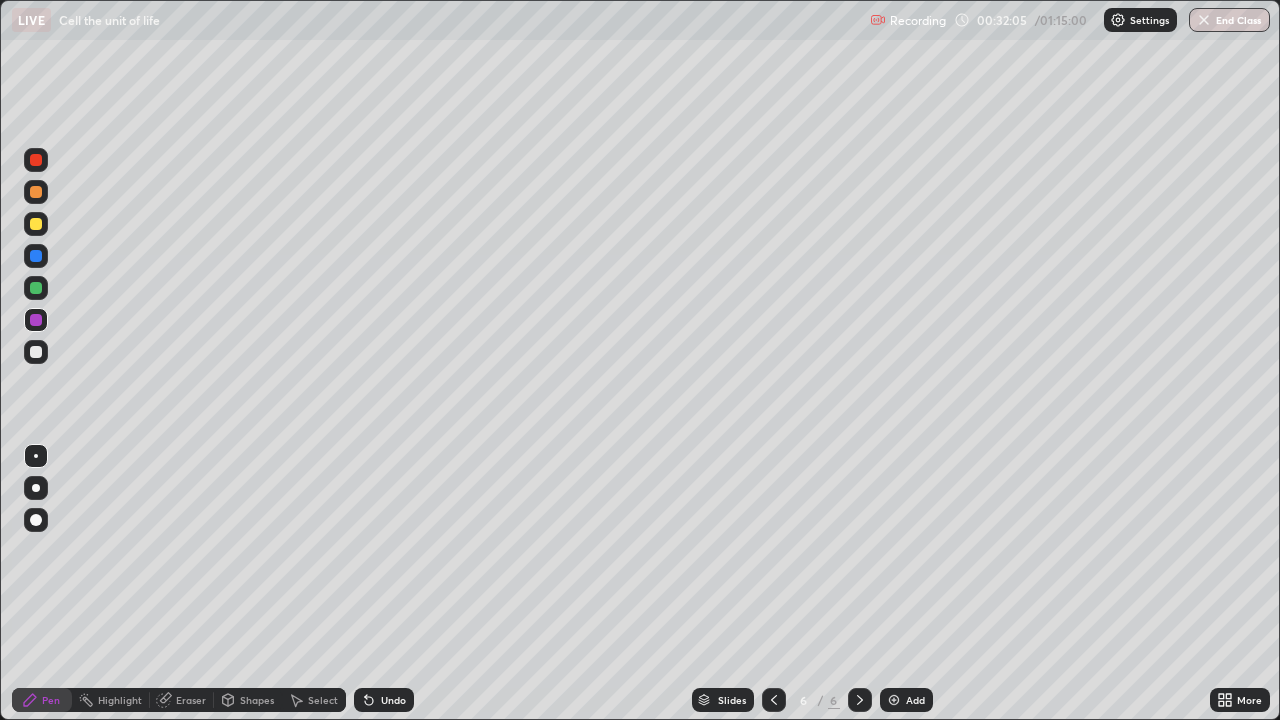 click on "Add" at bounding box center (915, 700) 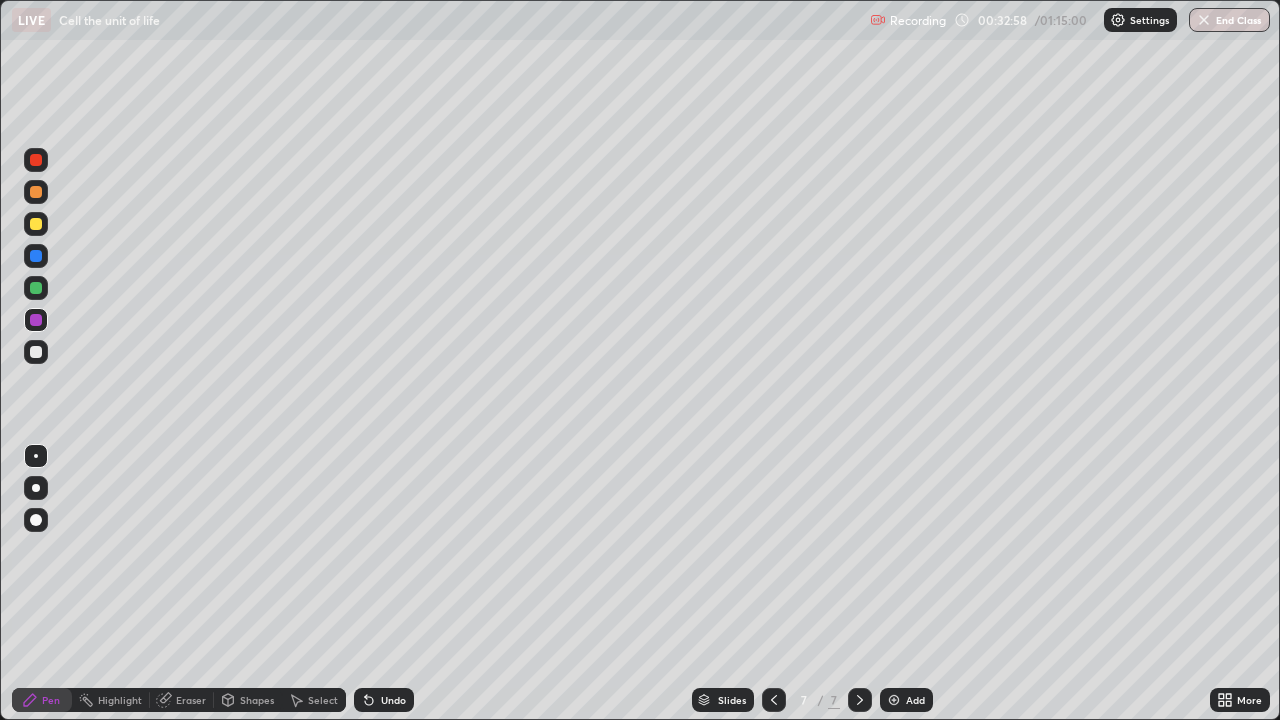 click at bounding box center (36, 224) 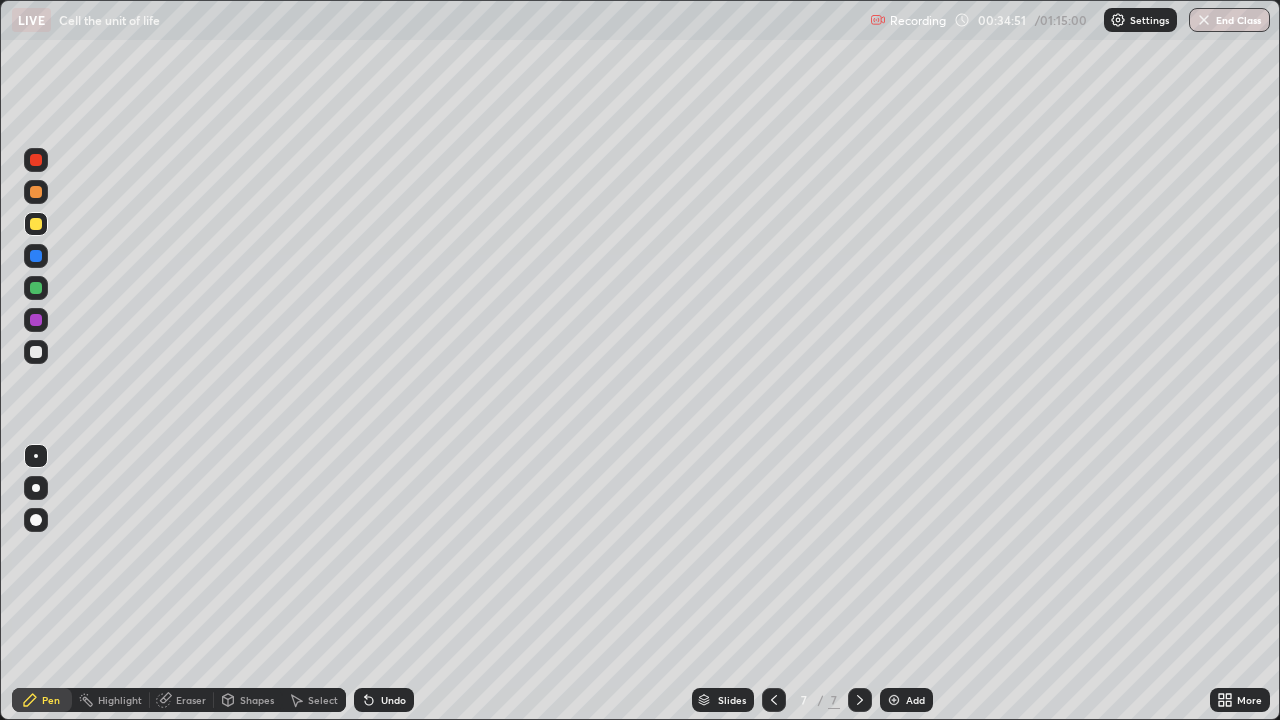 click at bounding box center [36, 192] 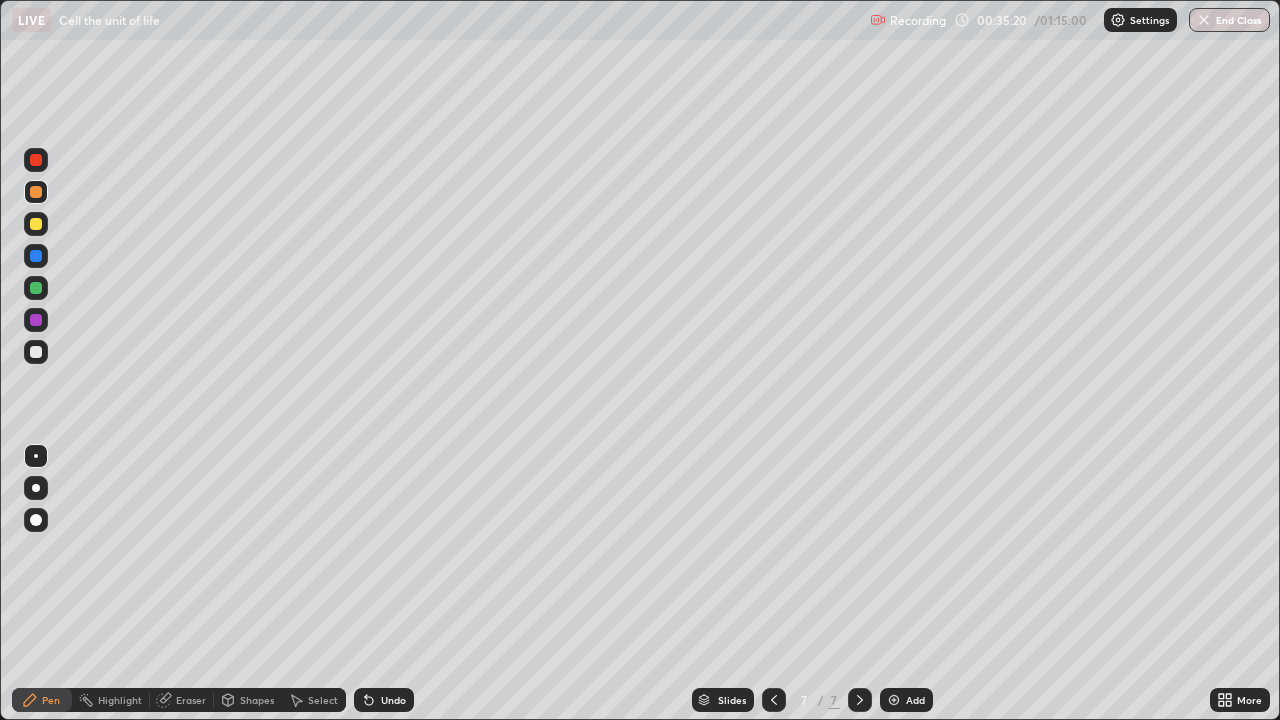 click at bounding box center [36, 352] 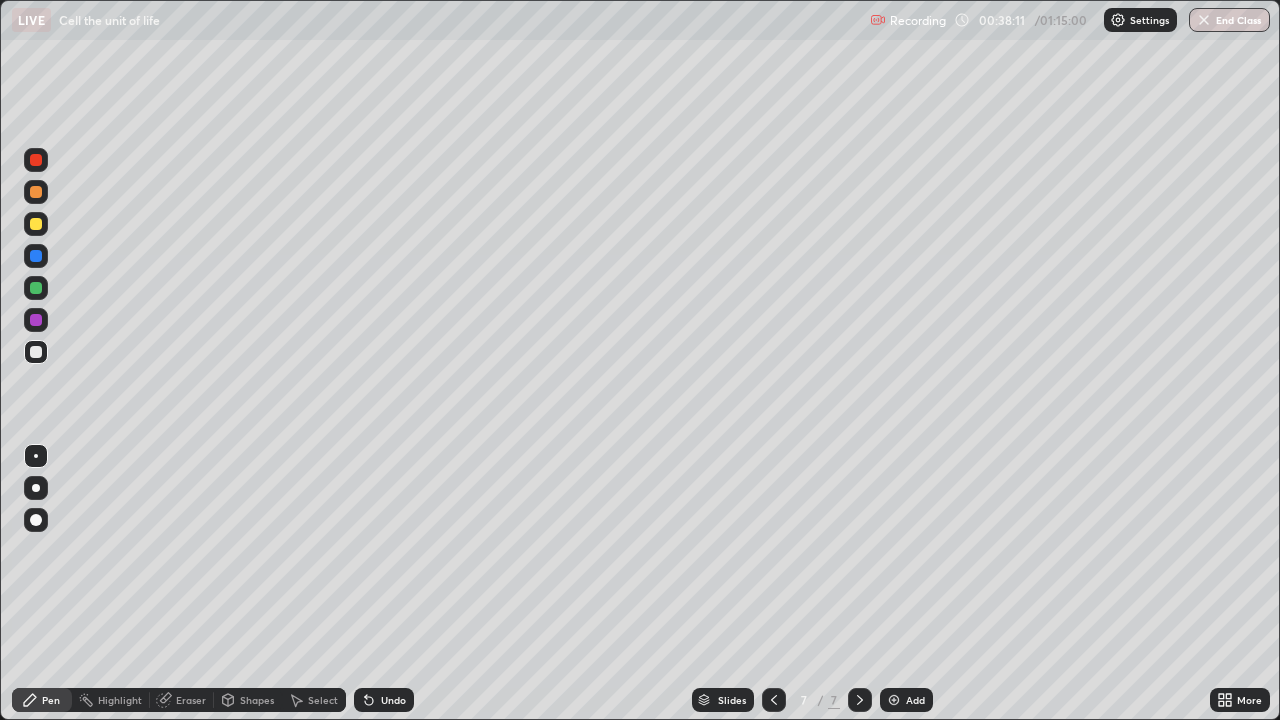 click at bounding box center [36, 288] 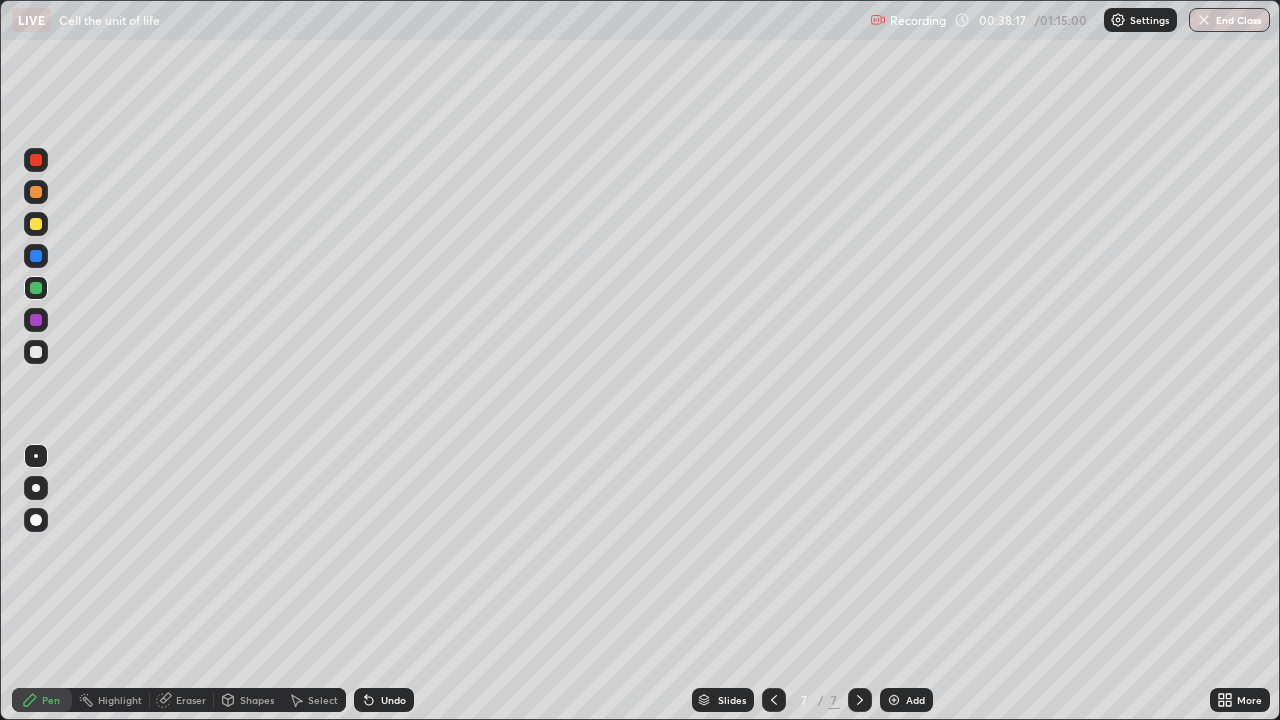 click at bounding box center [36, 320] 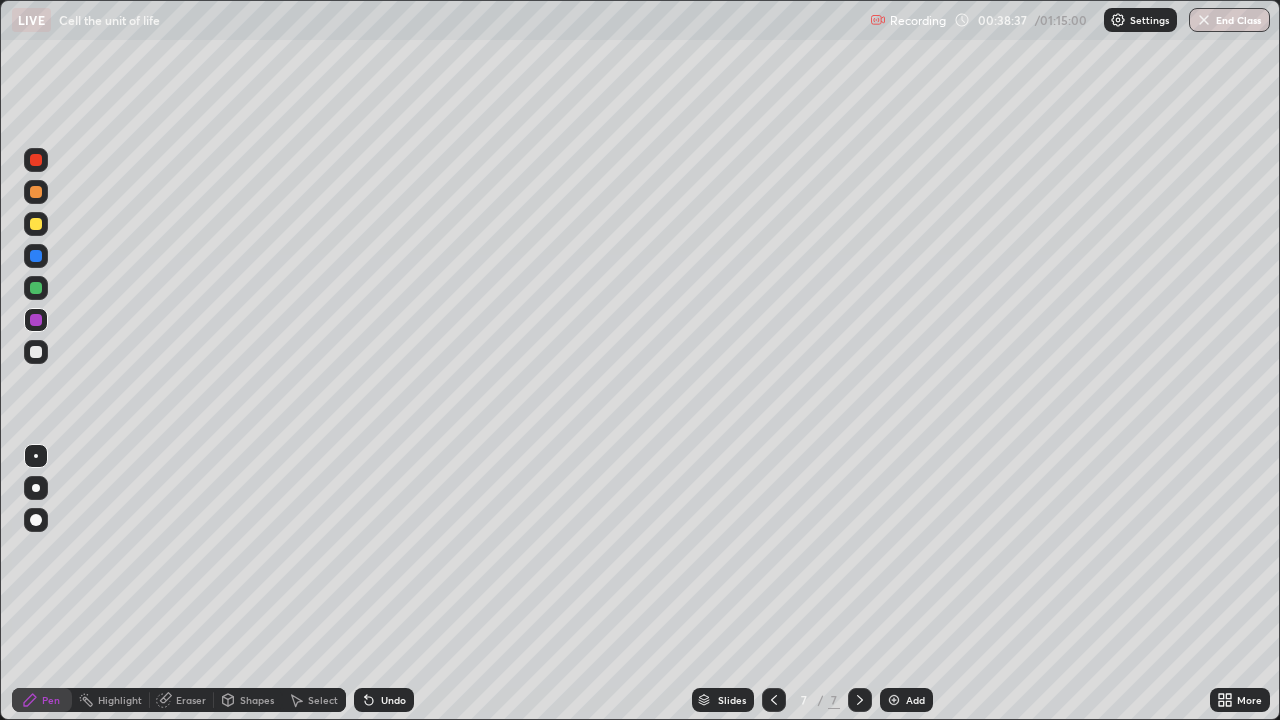 click on "More" at bounding box center [1240, 700] 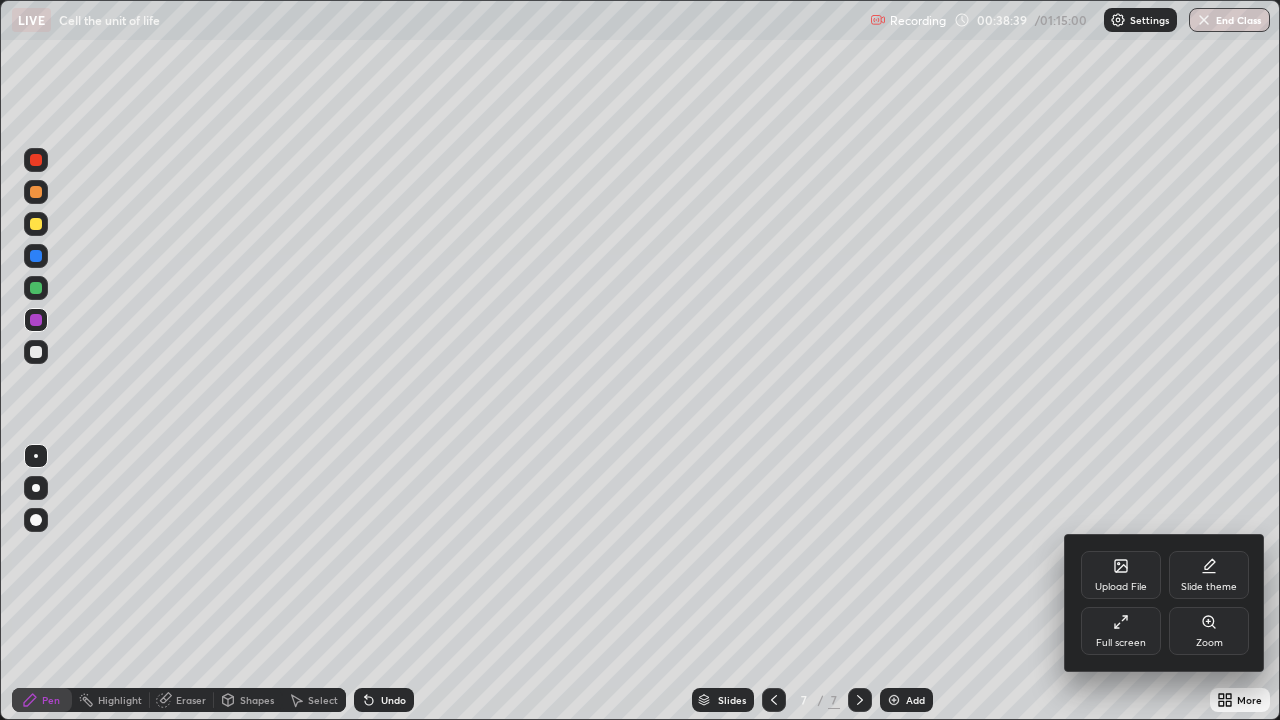 click at bounding box center (640, 360) 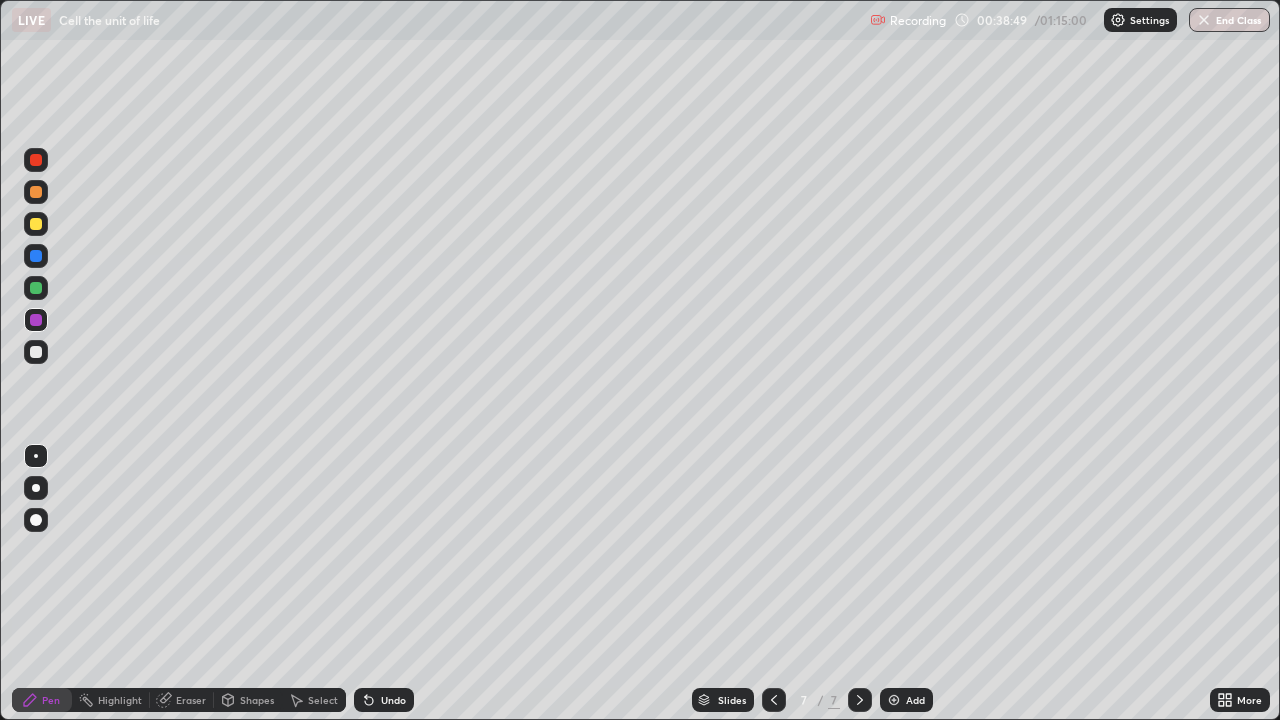 click at bounding box center [36, 192] 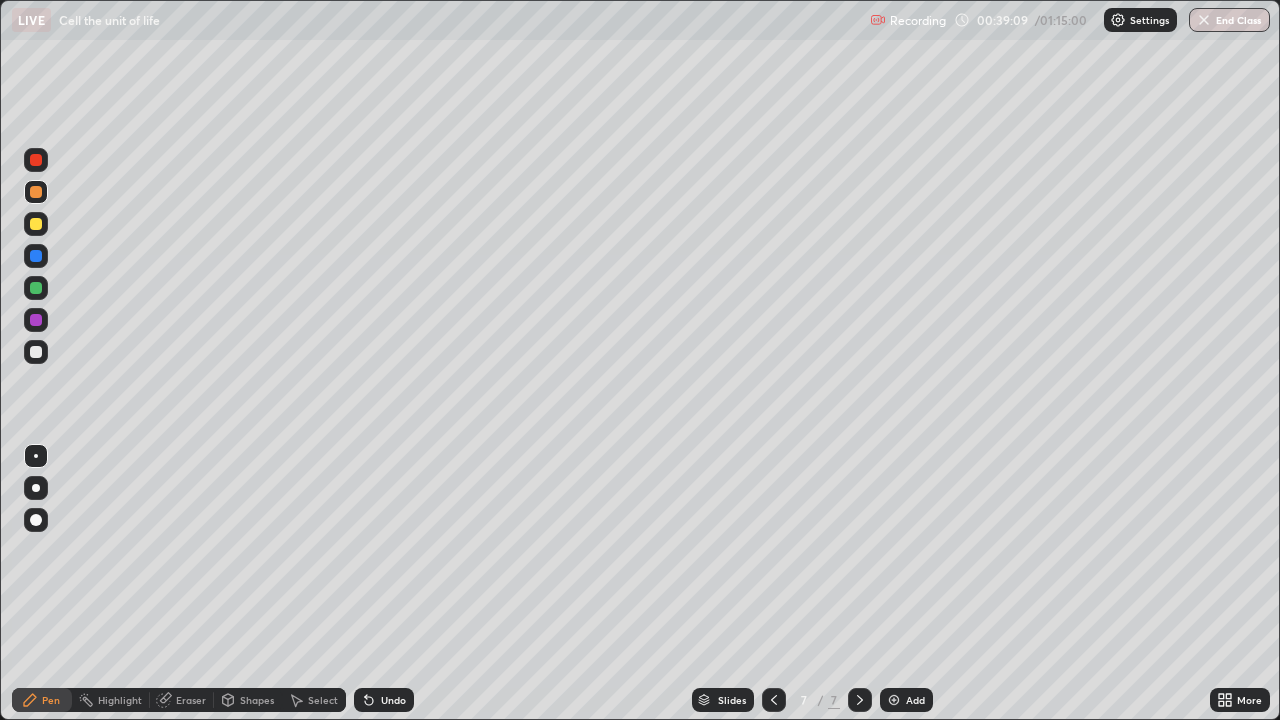 click at bounding box center (36, 352) 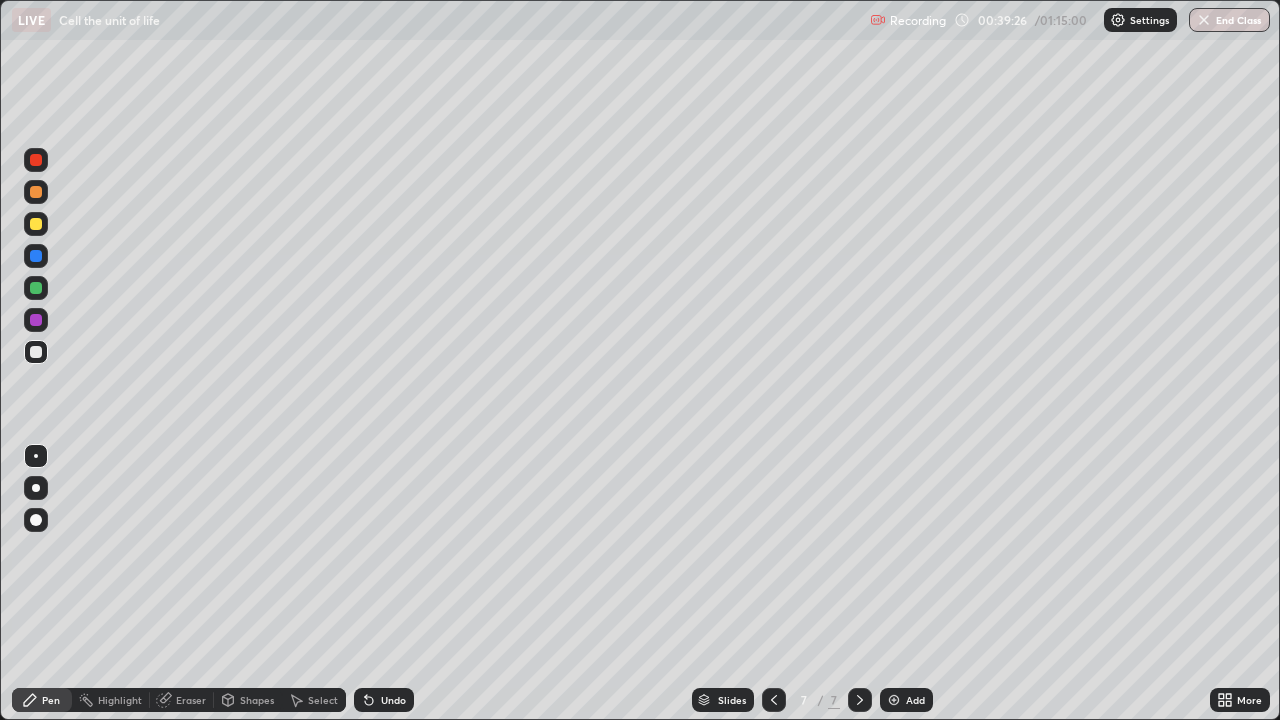 click 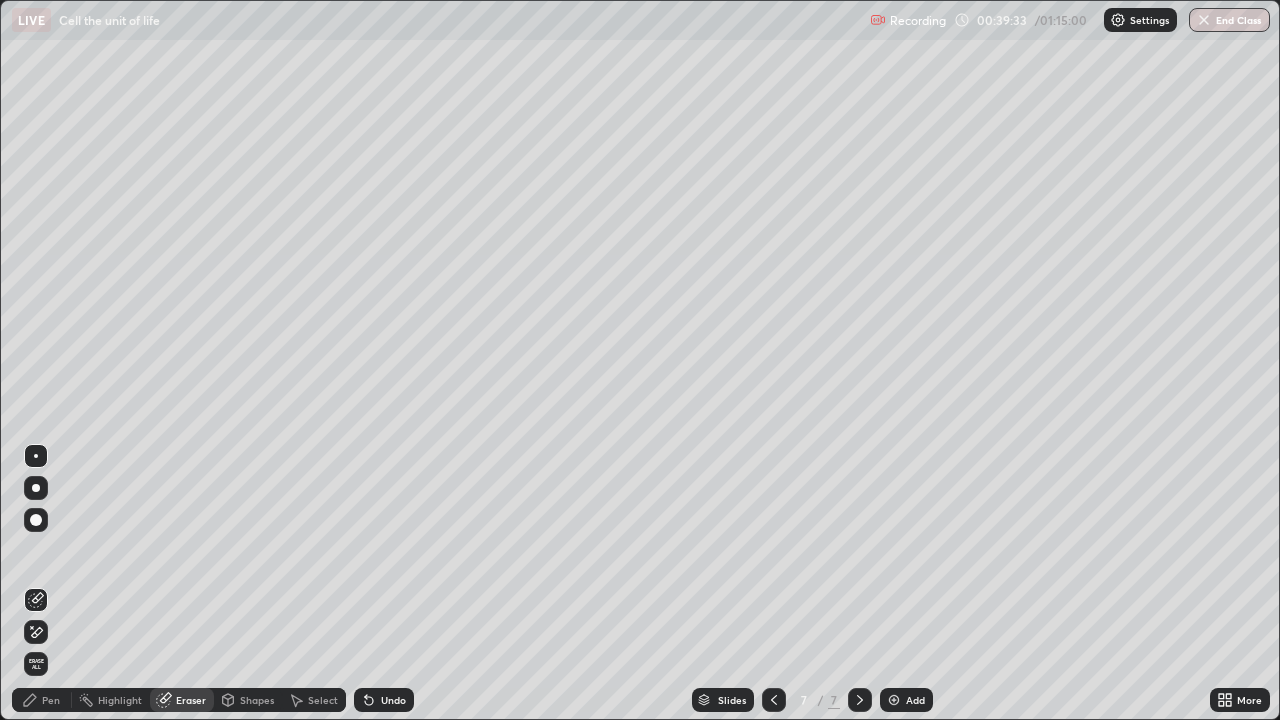 click on "Undo" at bounding box center [384, 700] 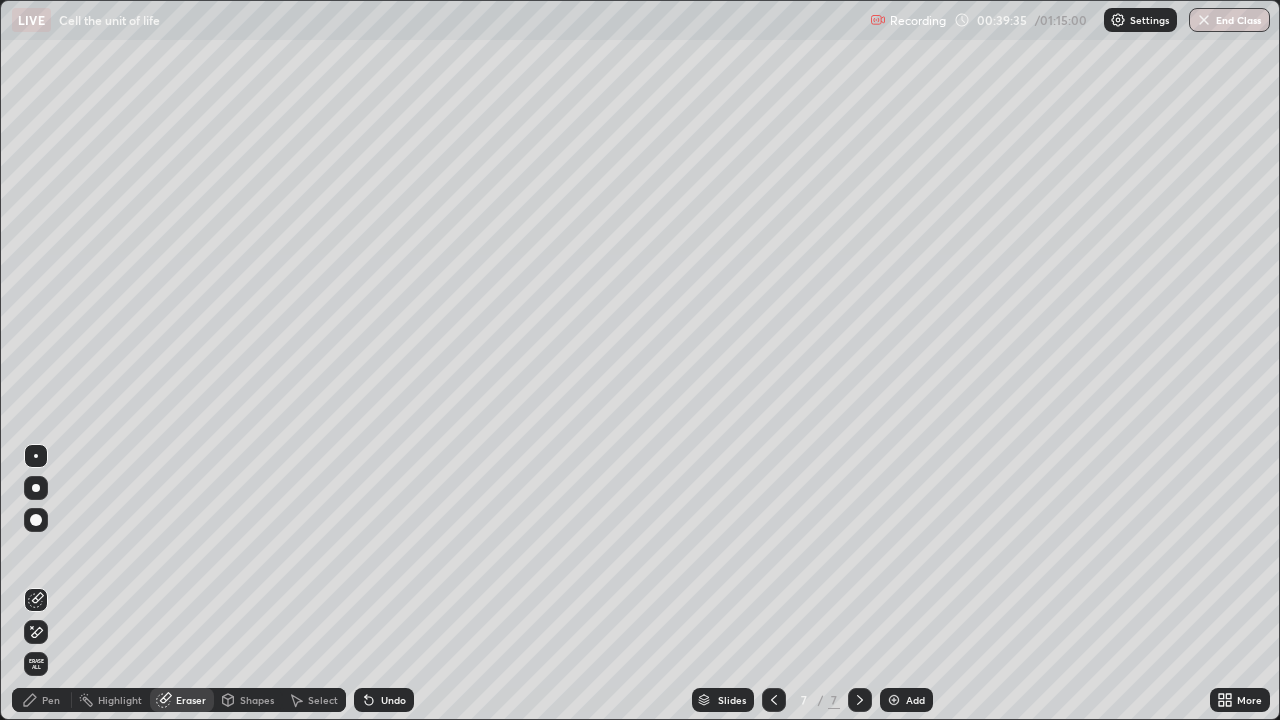 click on "Undo" at bounding box center [393, 700] 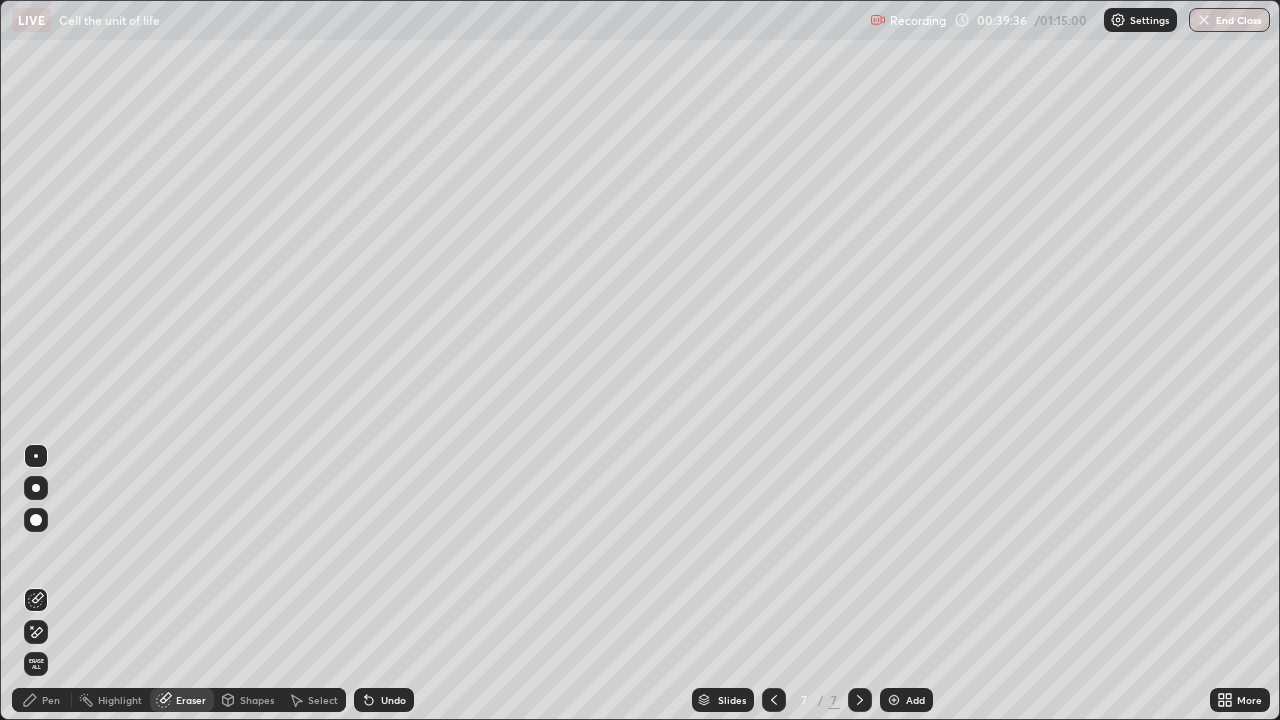 click on "Select" at bounding box center [323, 700] 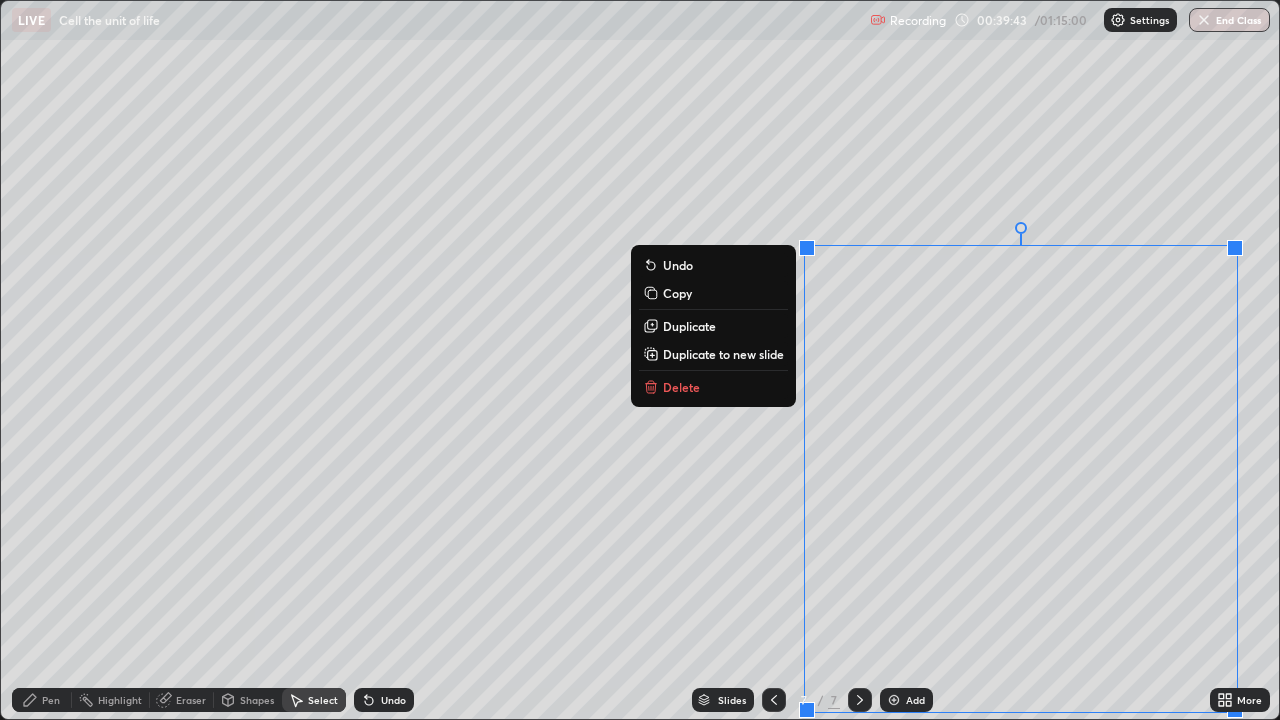 click on "Duplicate to new slide" at bounding box center (723, 354) 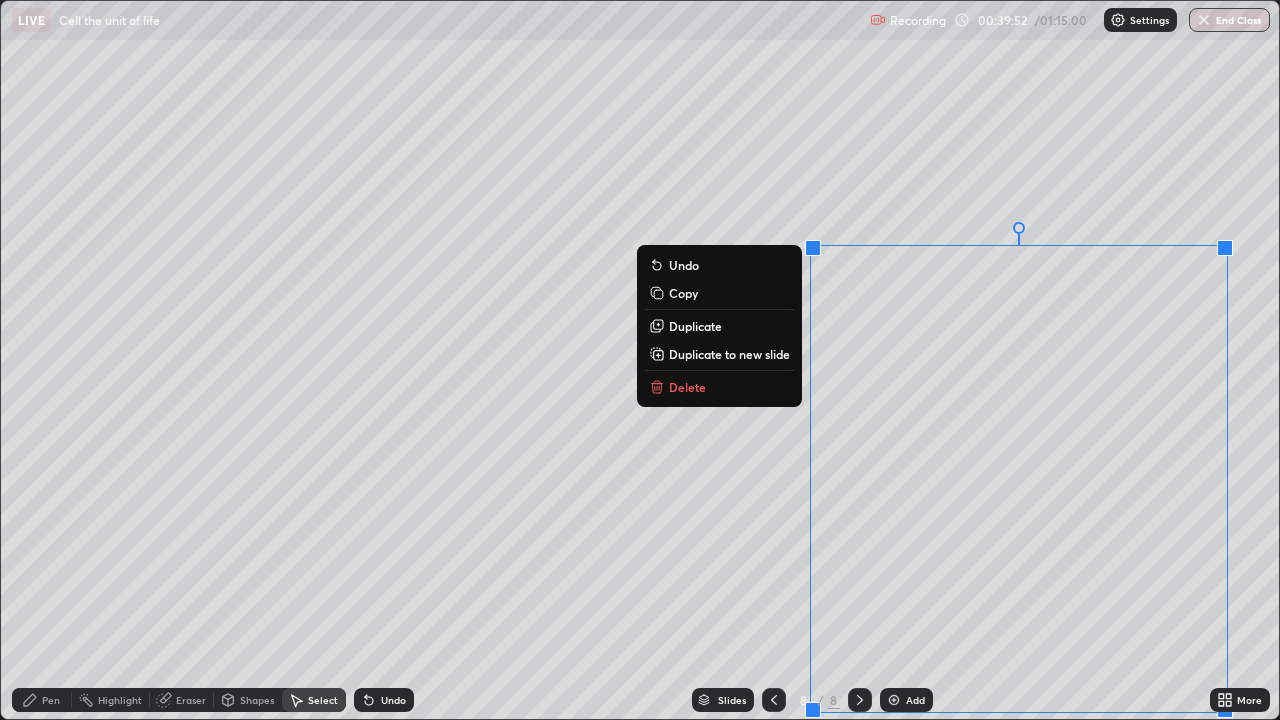 click on "0 ° Undo Copy Duplicate Duplicate to new slide Delete" at bounding box center (640, 360) 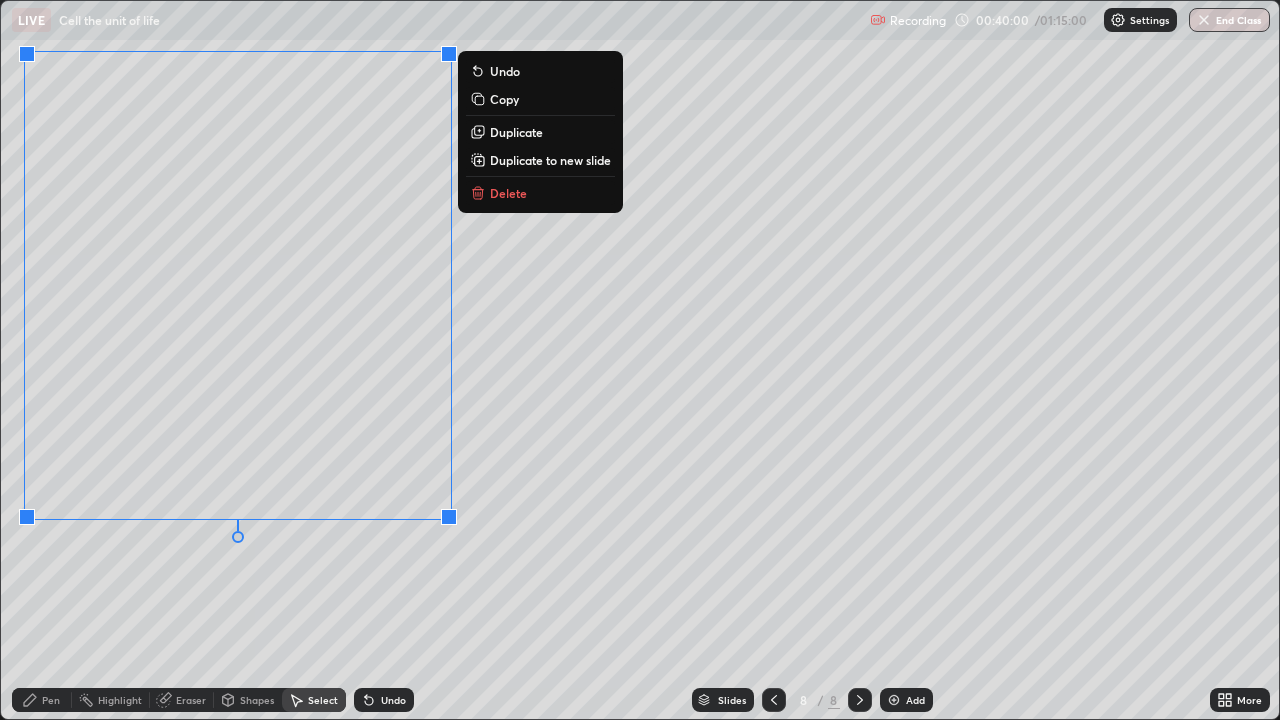 click on "0 ° Undo Copy Duplicate Duplicate to new slide Delete" at bounding box center (640, 360) 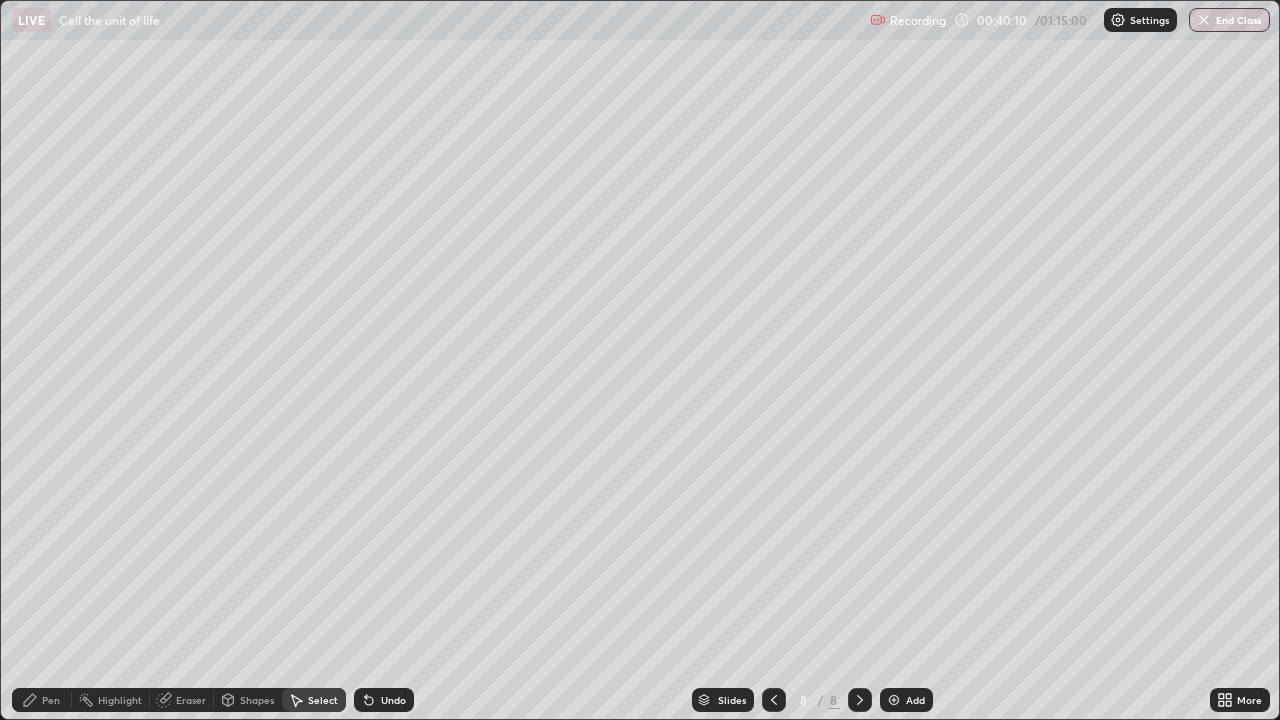 click on "Pen" at bounding box center [42, 700] 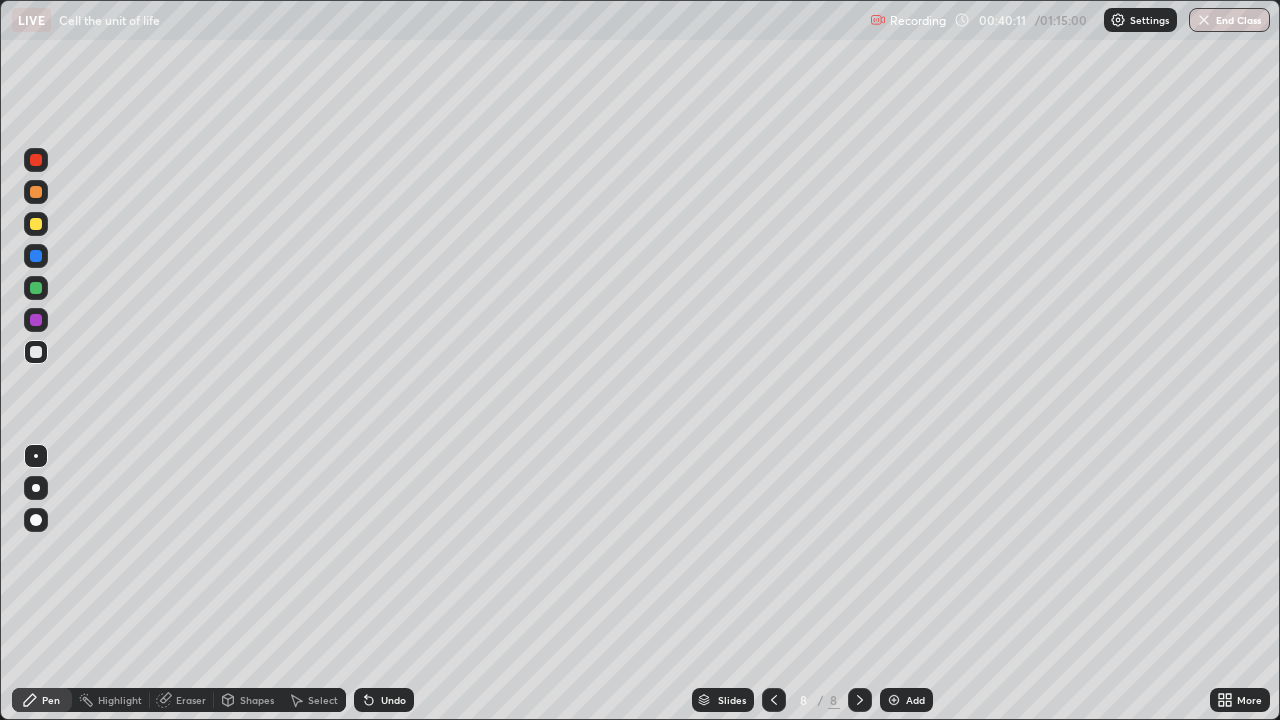 click at bounding box center (36, 352) 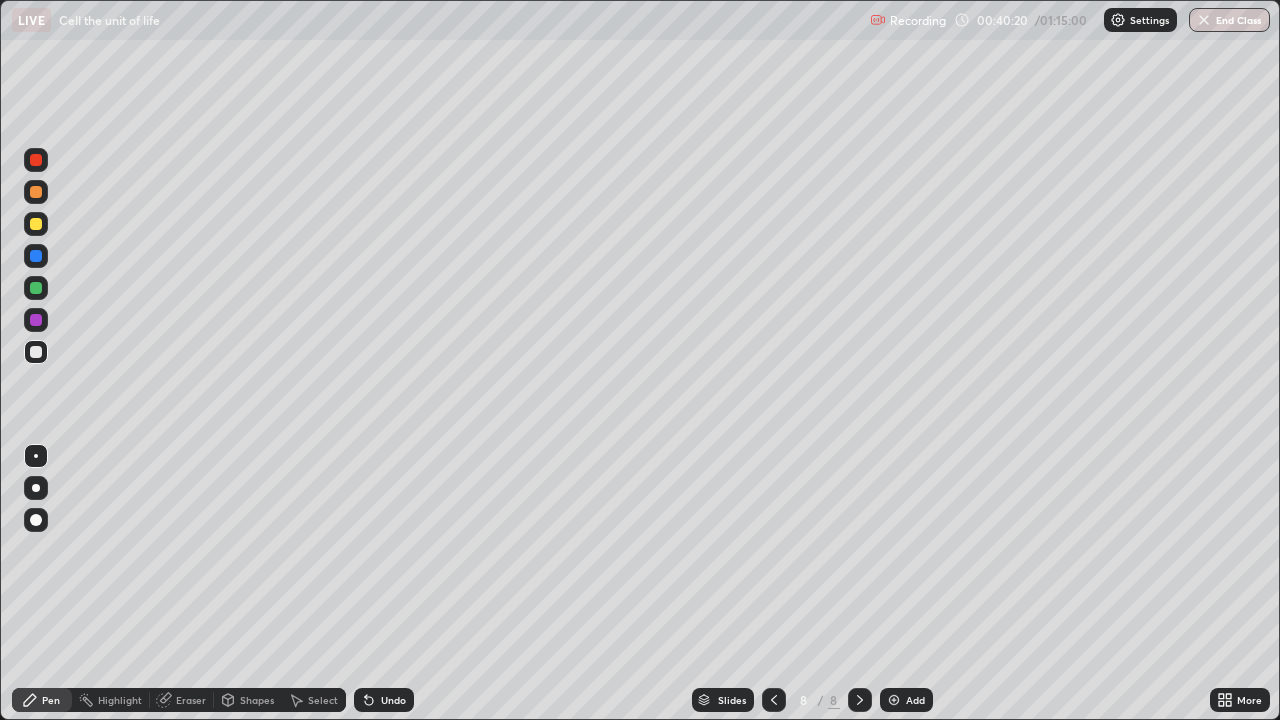 click at bounding box center [36, 320] 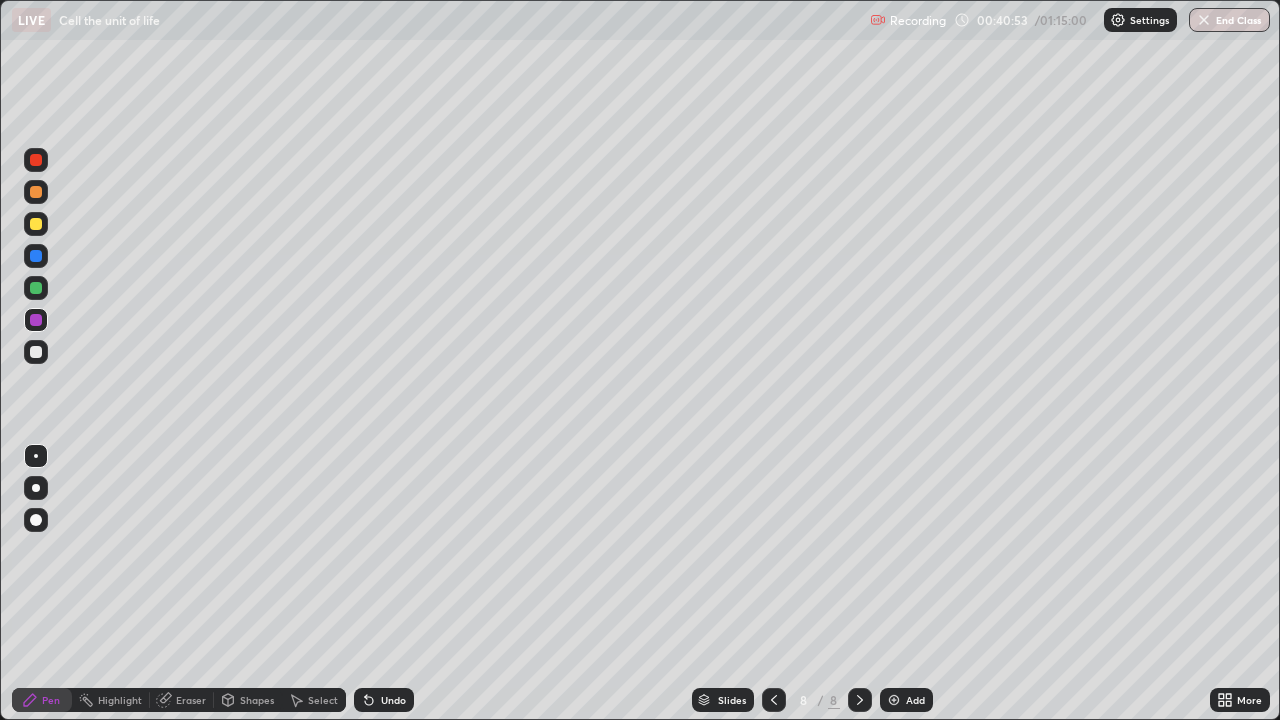 click at bounding box center (36, 352) 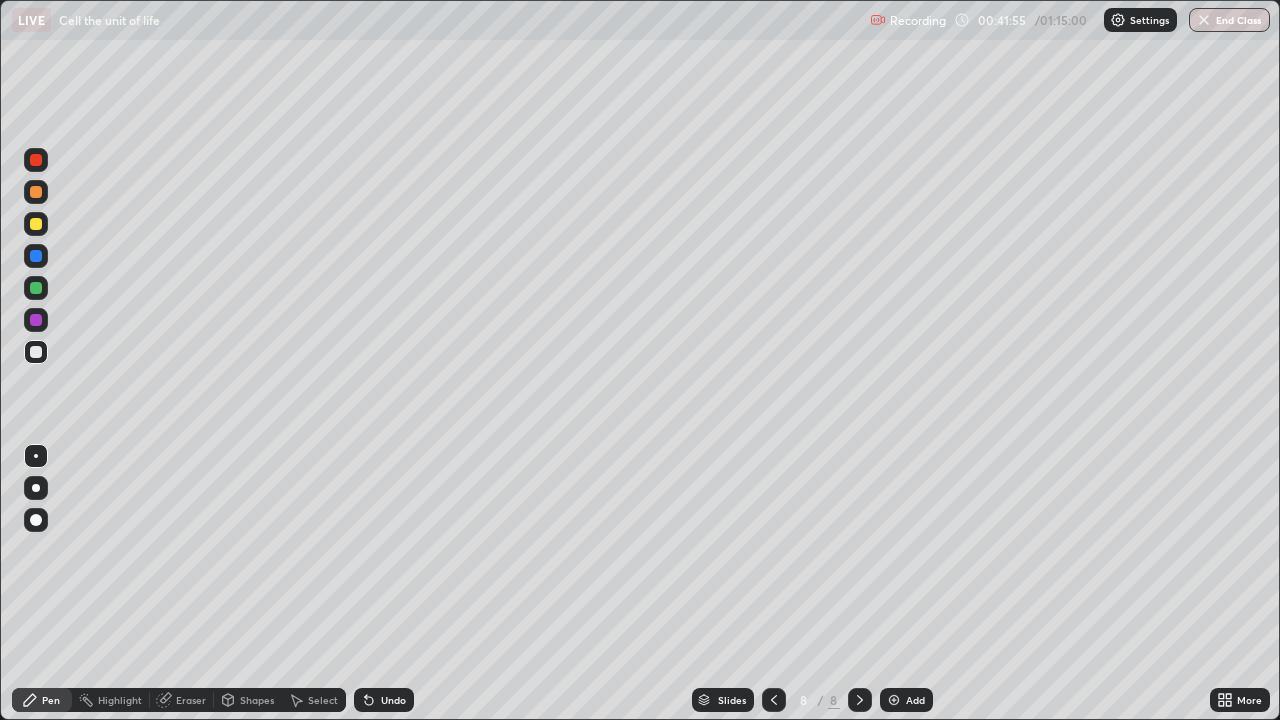 click at bounding box center [774, 700] 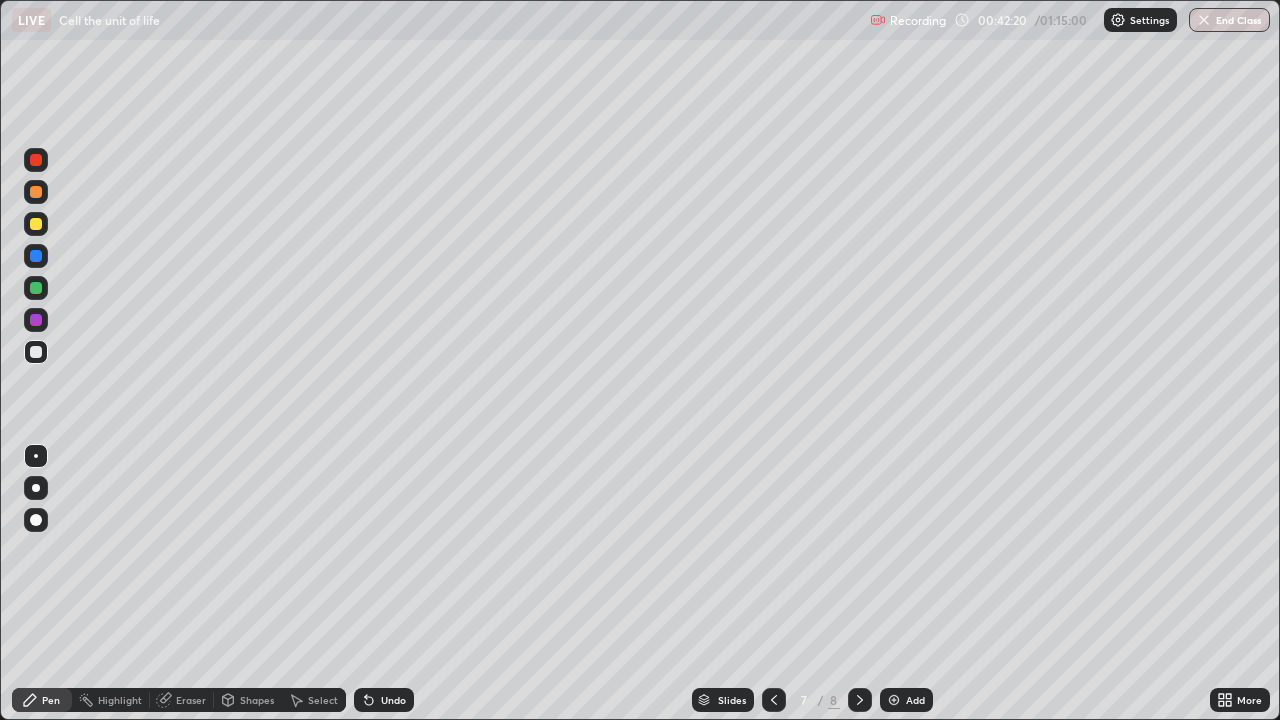 click on "Slides 7 / 8 Add" at bounding box center [812, 700] 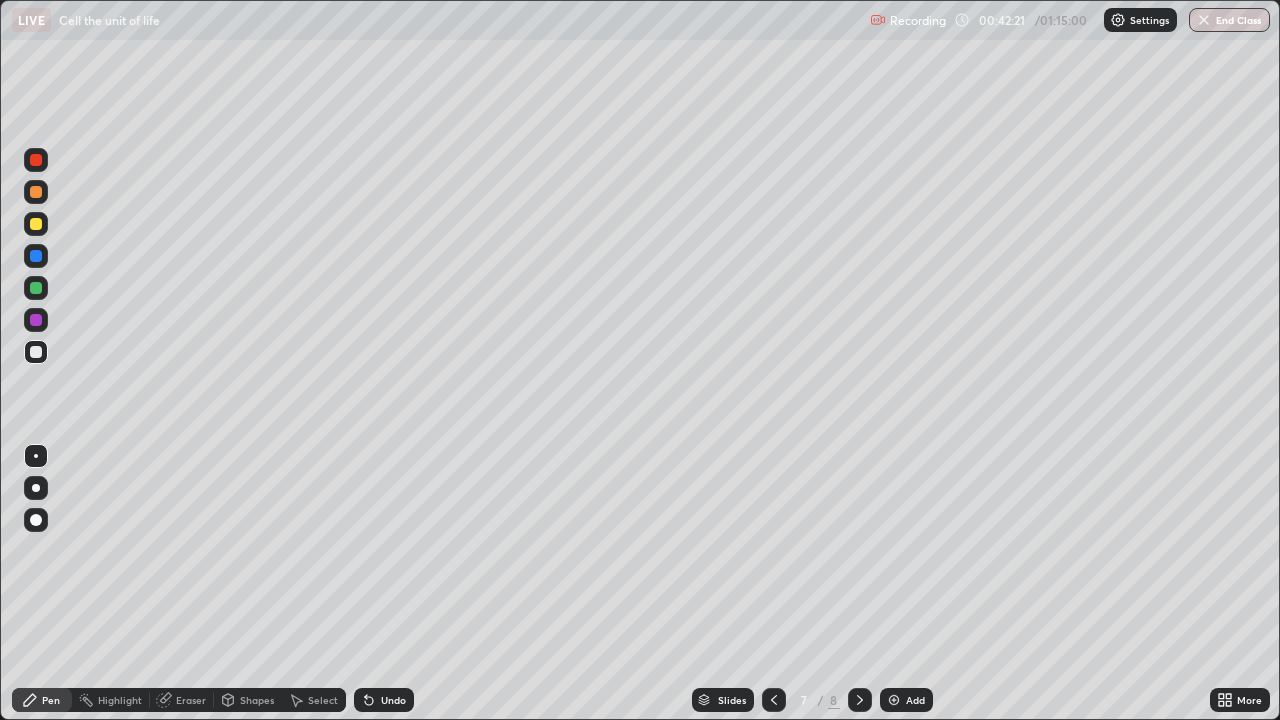 click on "Slides 7 / 8 Add" at bounding box center [812, 700] 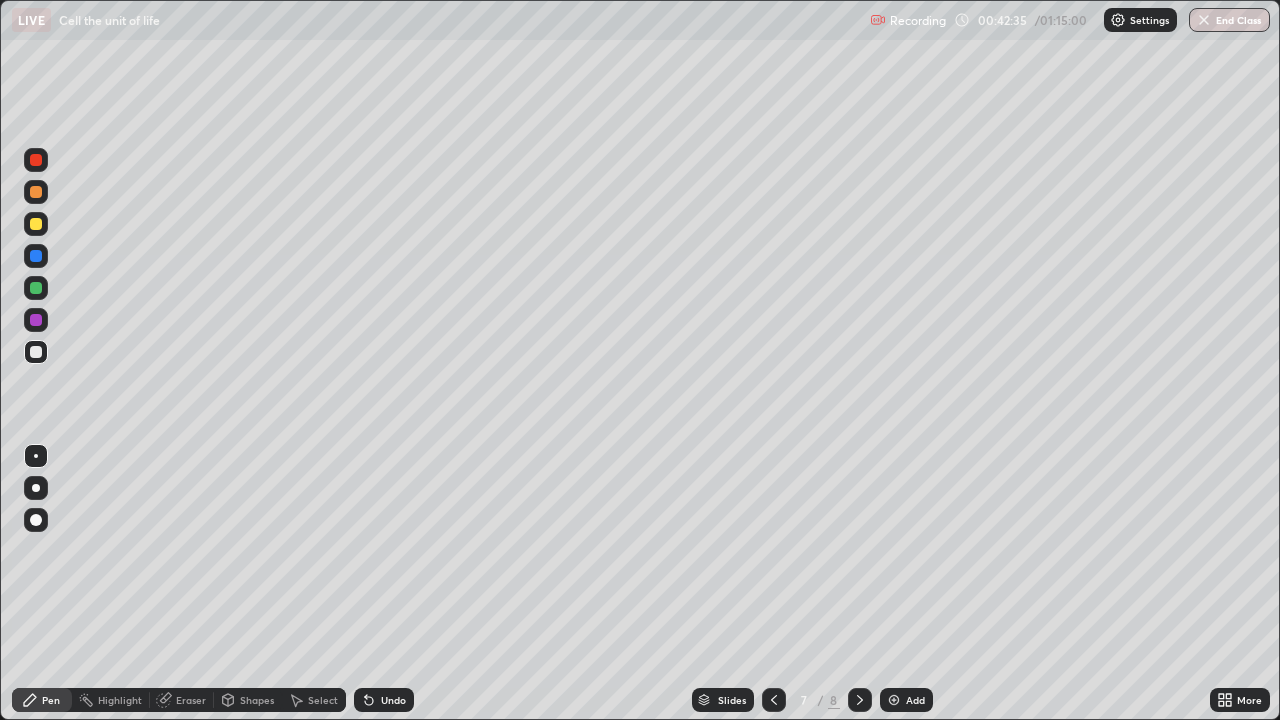 click 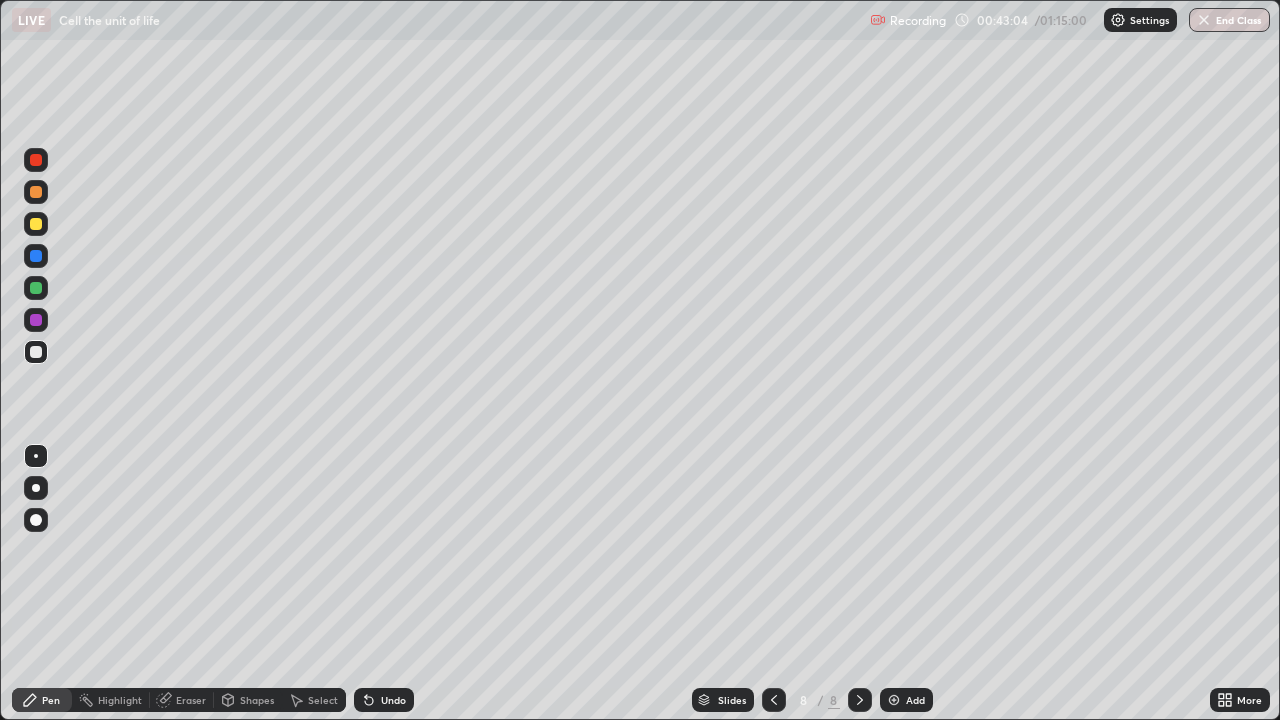 click 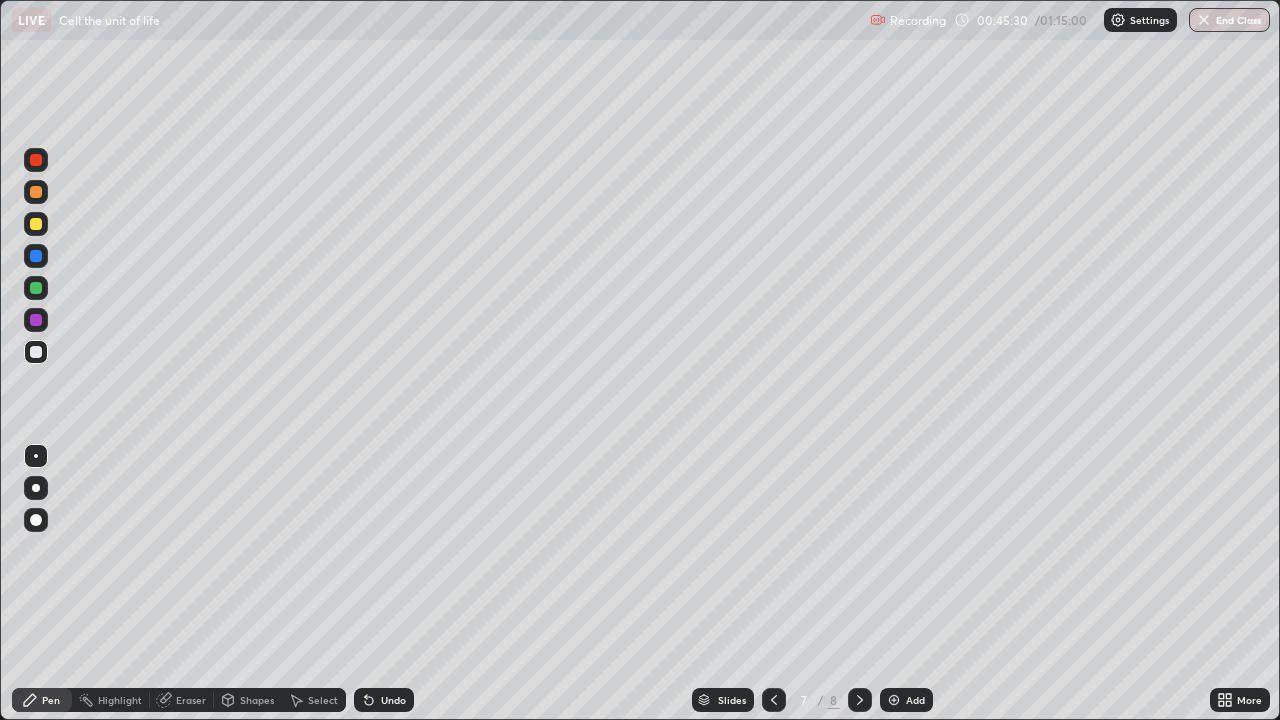 click 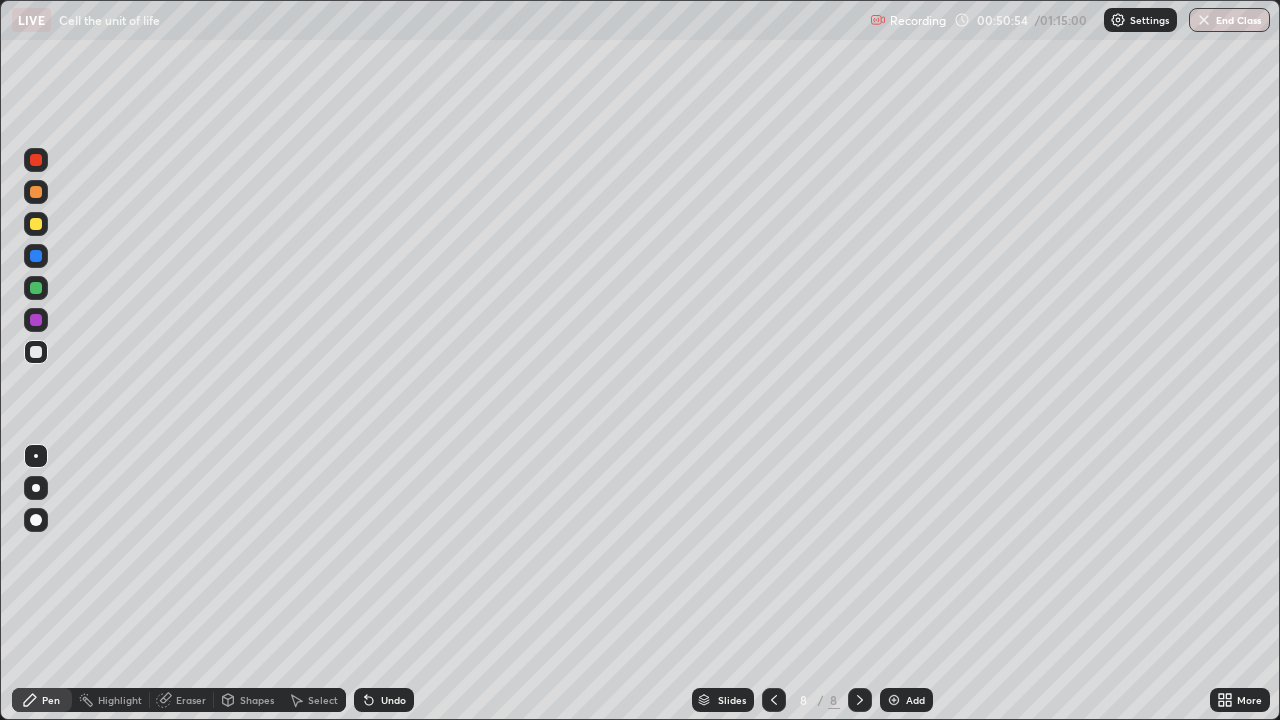 click 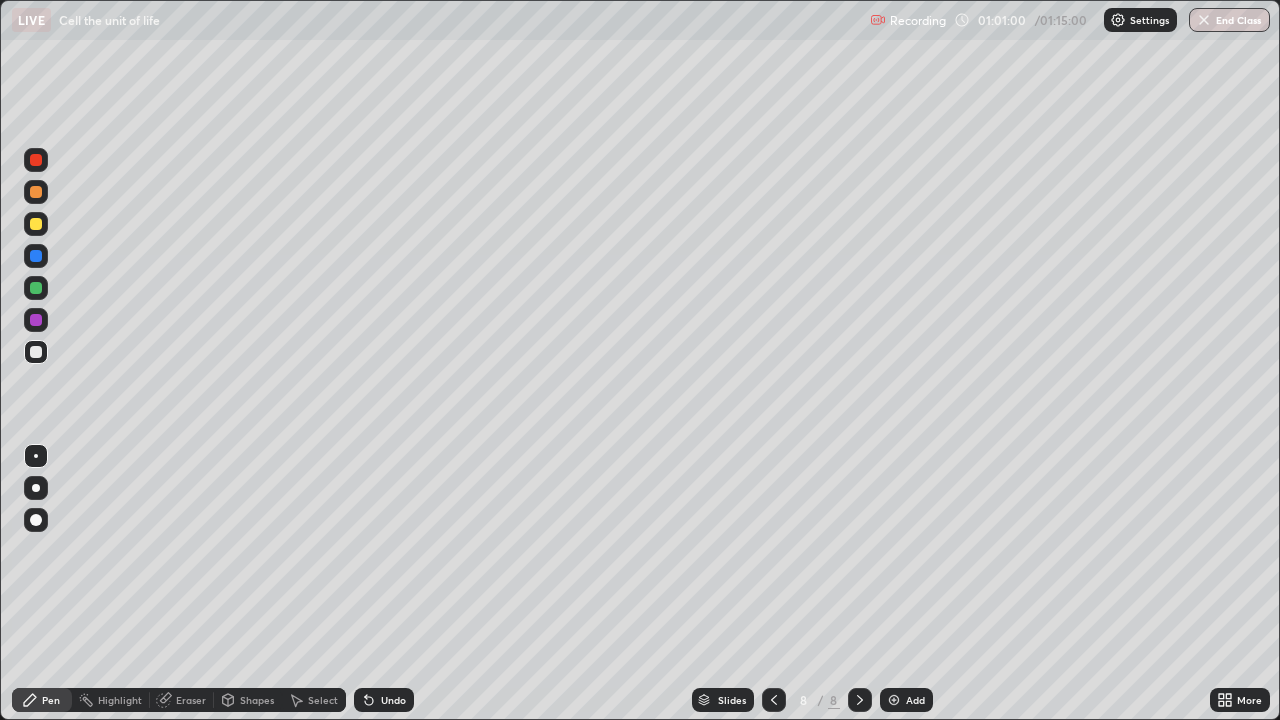 click on "Add" at bounding box center (906, 700) 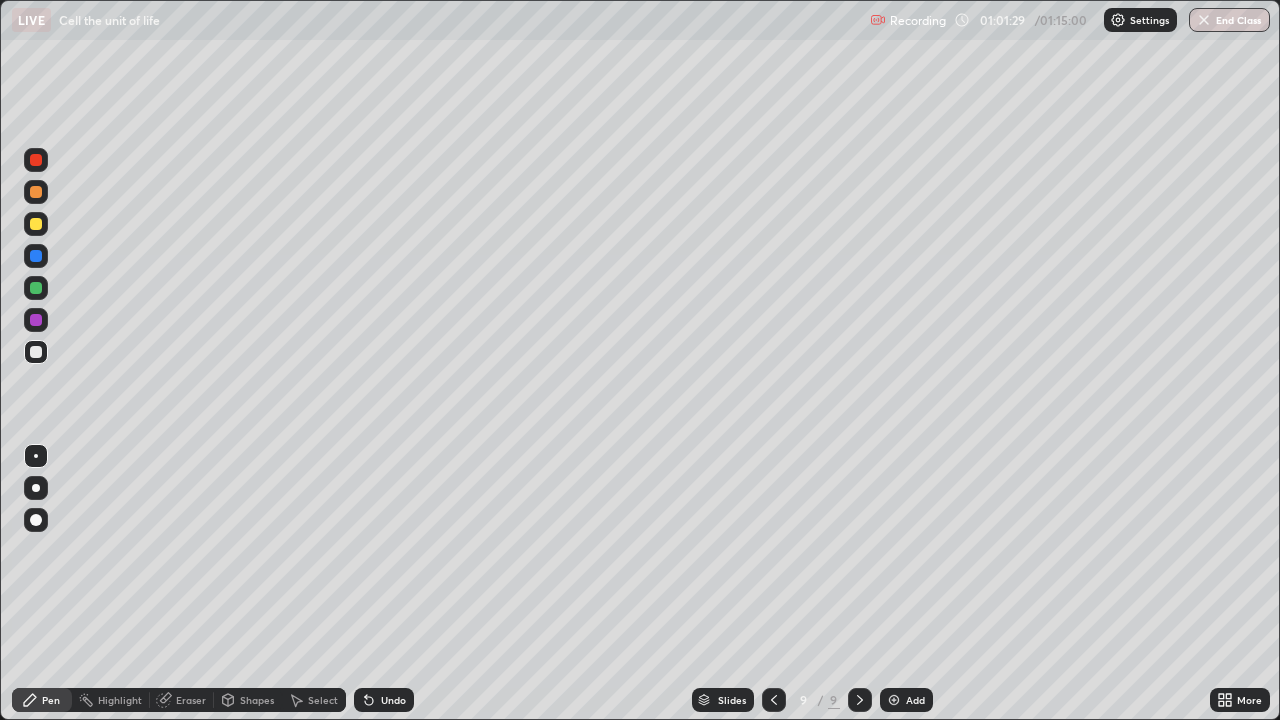 click at bounding box center [36, 224] 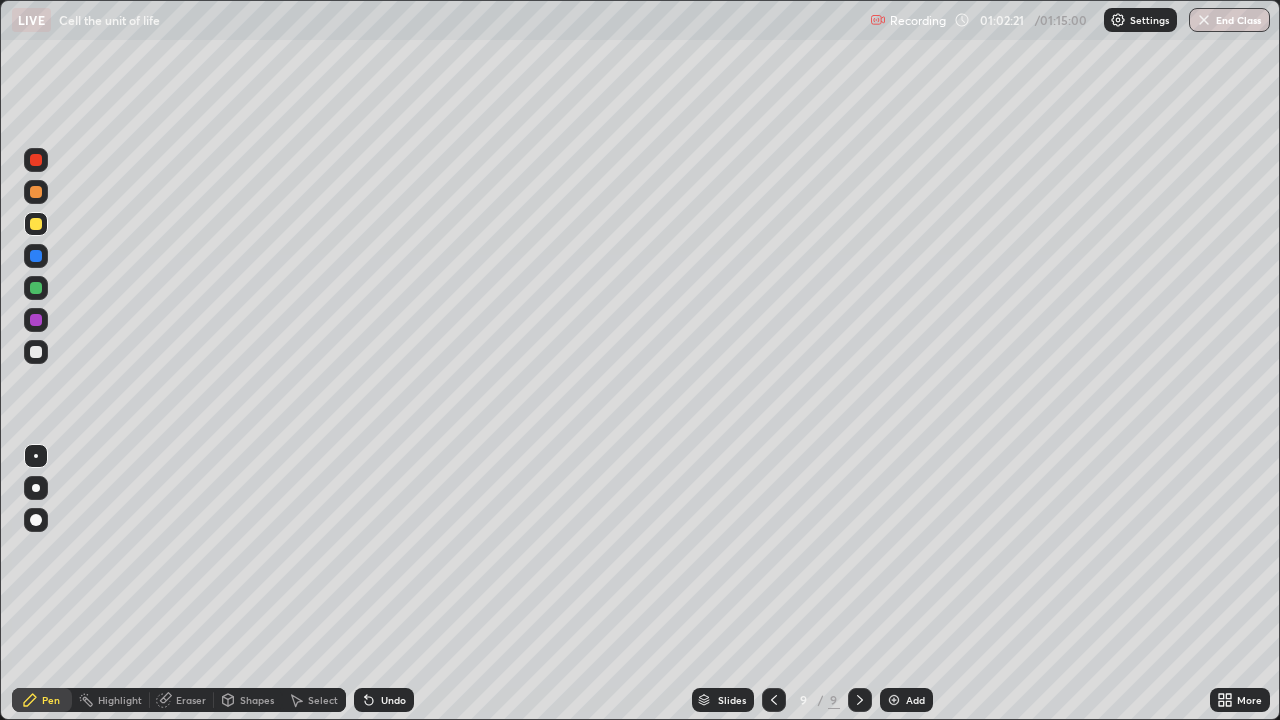 click at bounding box center [36, 352] 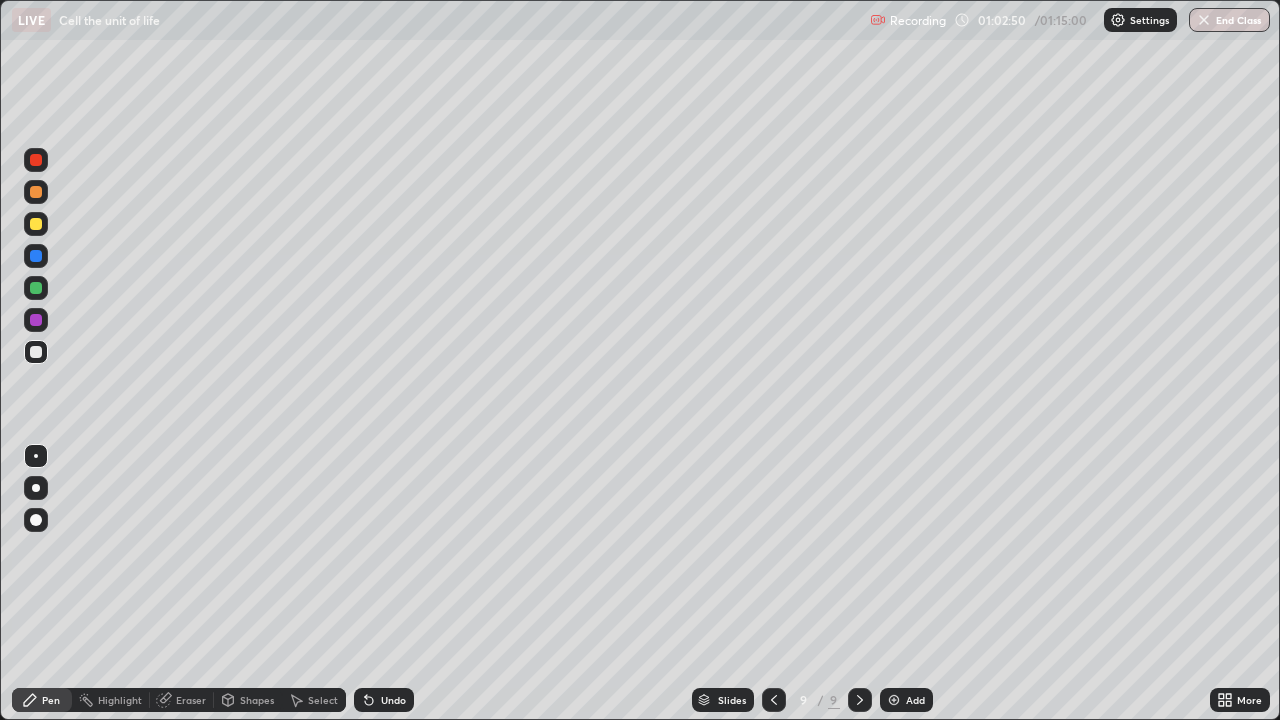 click at bounding box center (36, 224) 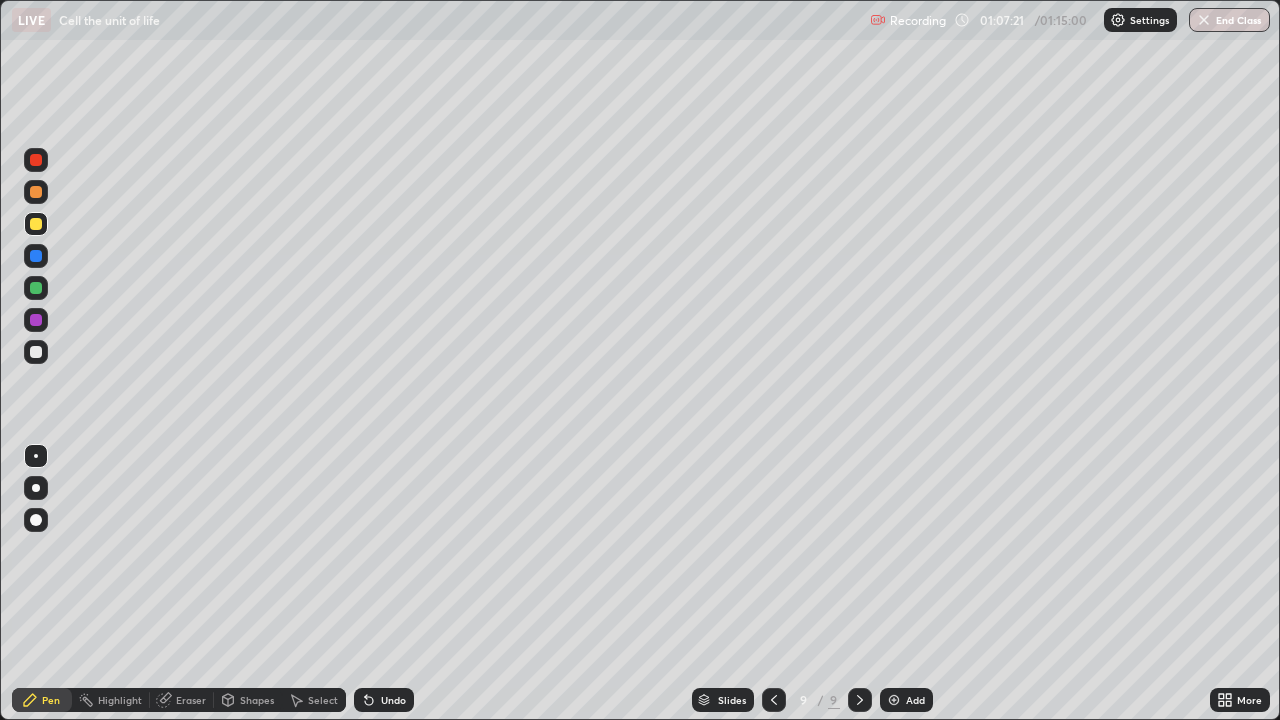 click on "End Class" at bounding box center [1229, 20] 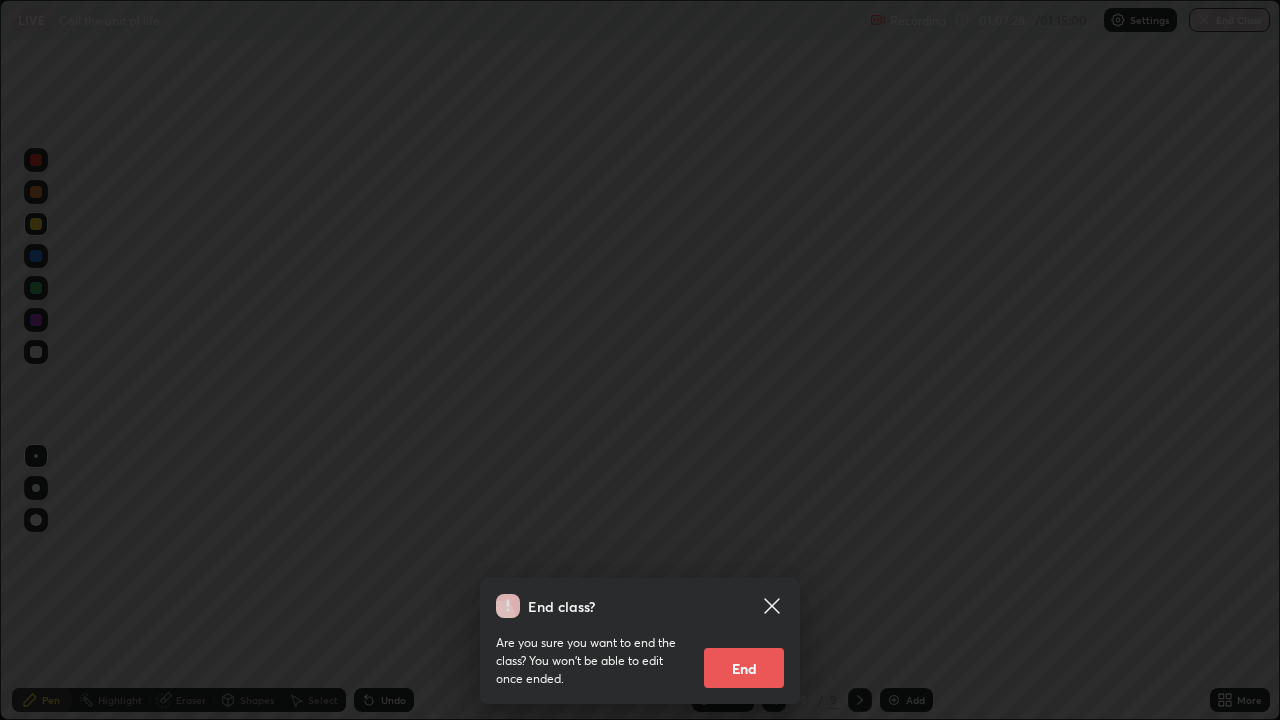 click on "End" at bounding box center (744, 668) 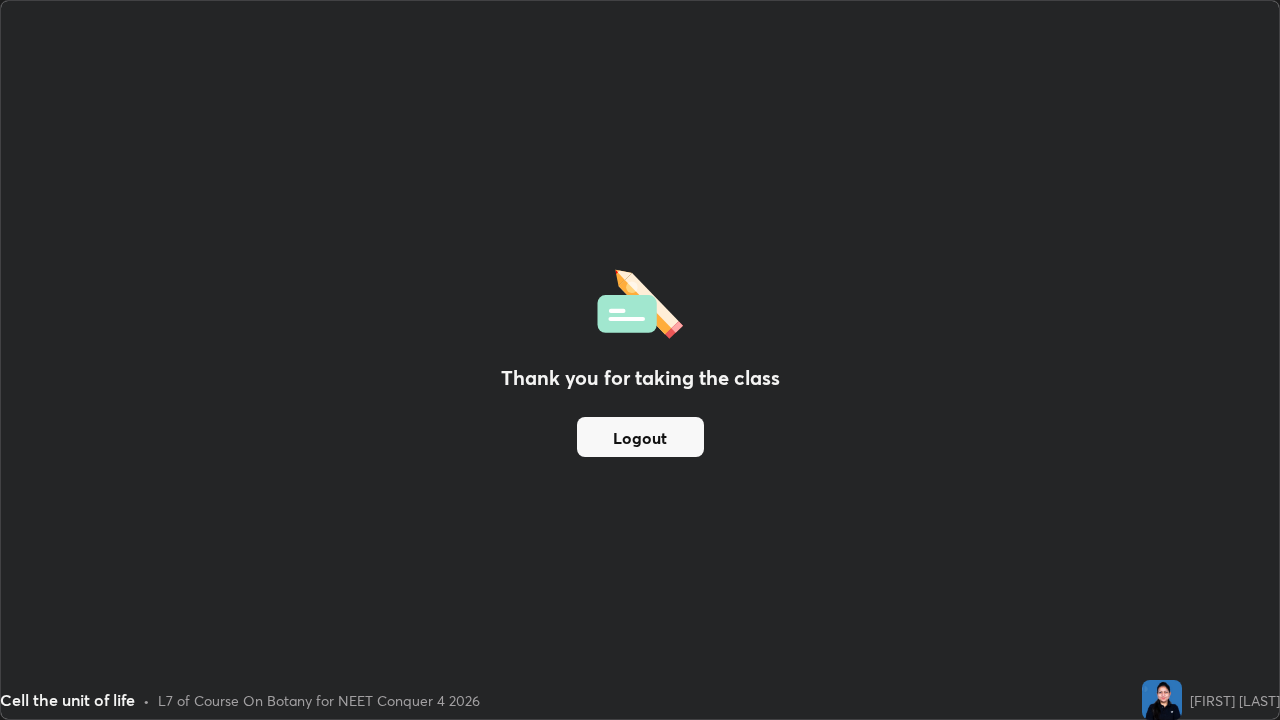 click on "Logout" at bounding box center [640, 437] 